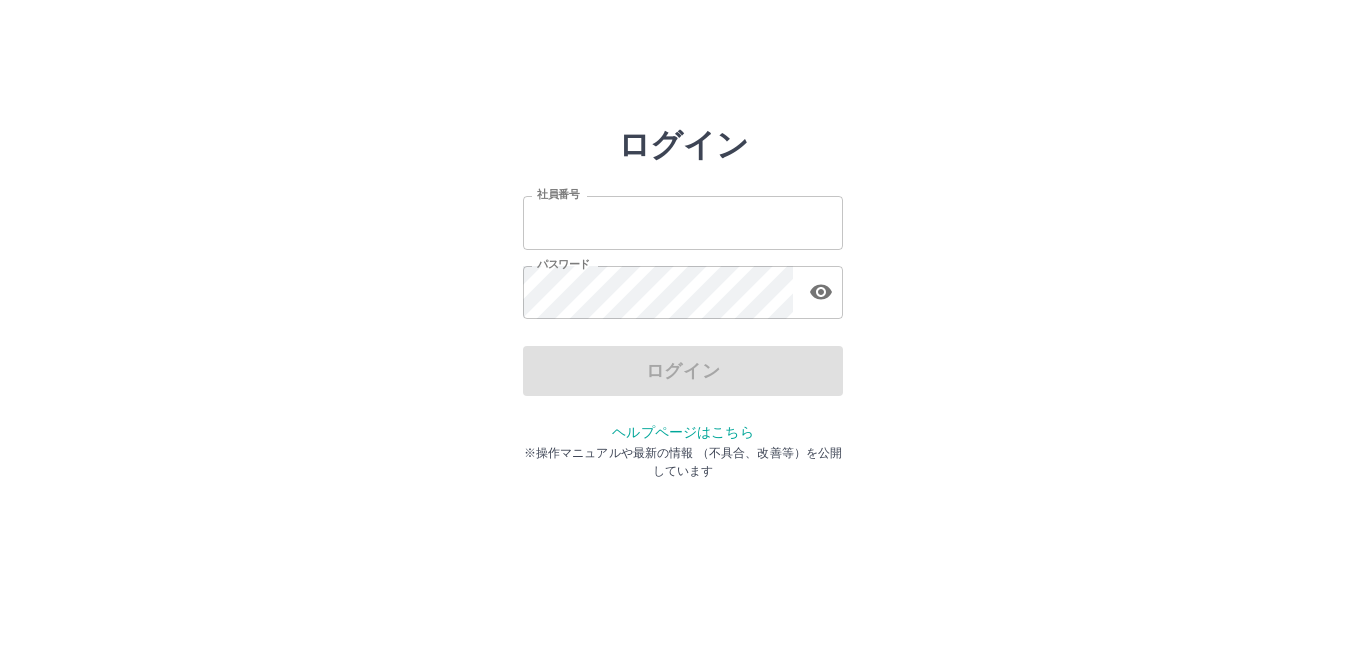 scroll, scrollTop: 0, scrollLeft: 0, axis: both 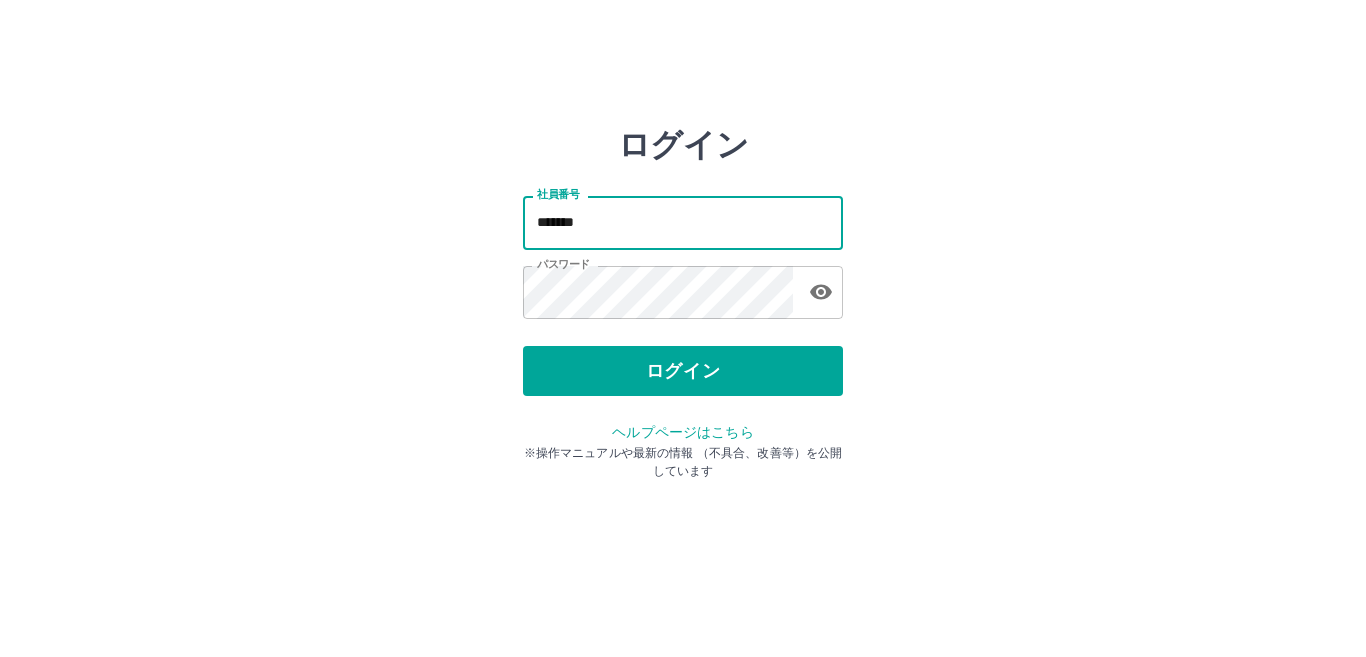 click on "*******" at bounding box center (683, 222) 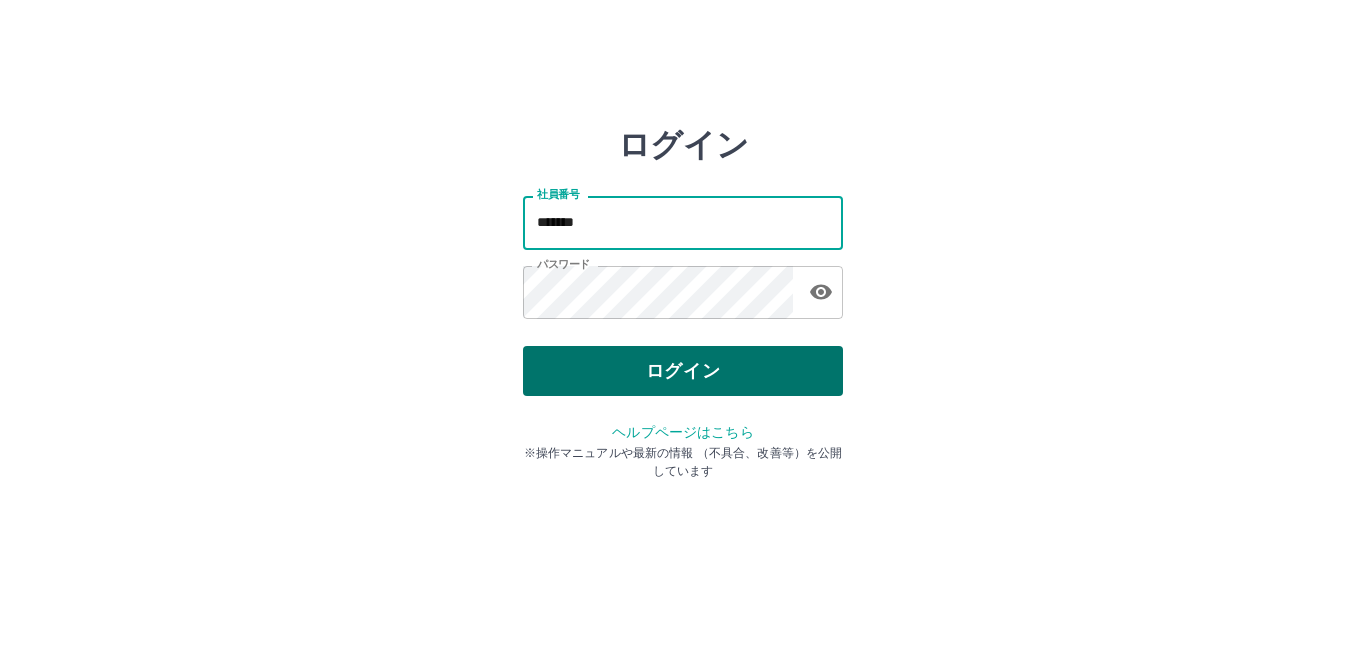 type on "*******" 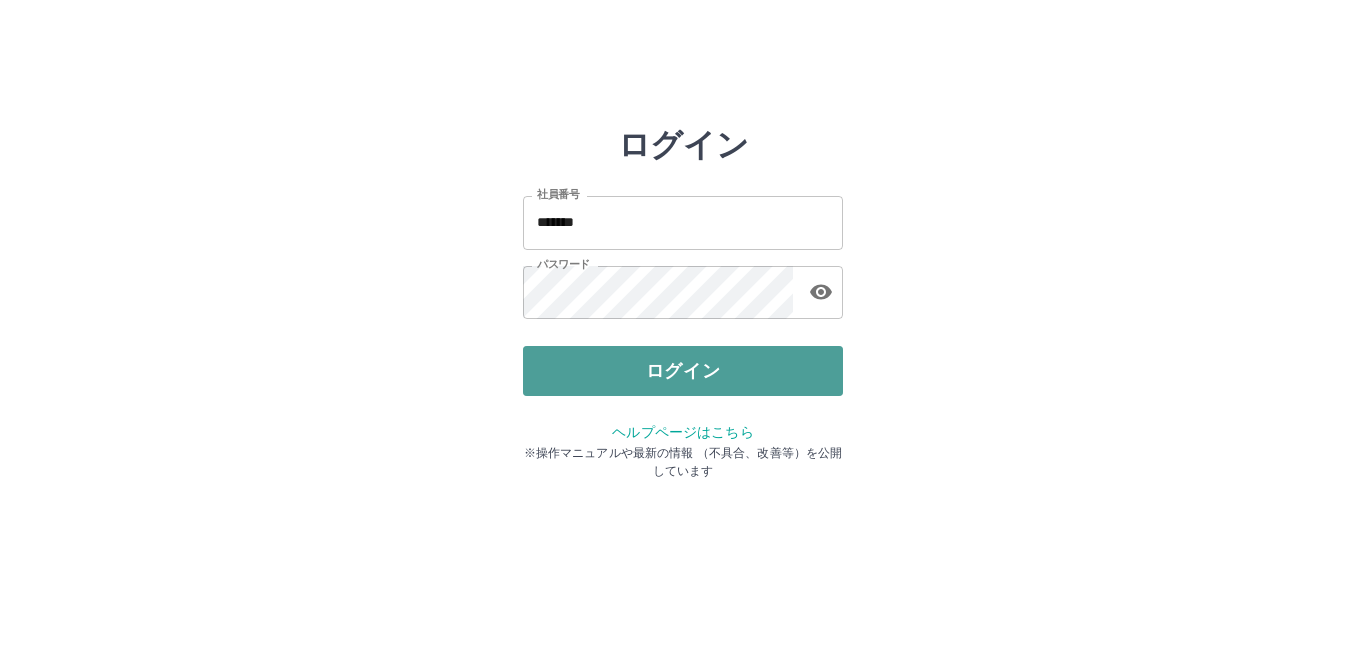 click on "ログイン" at bounding box center (683, 371) 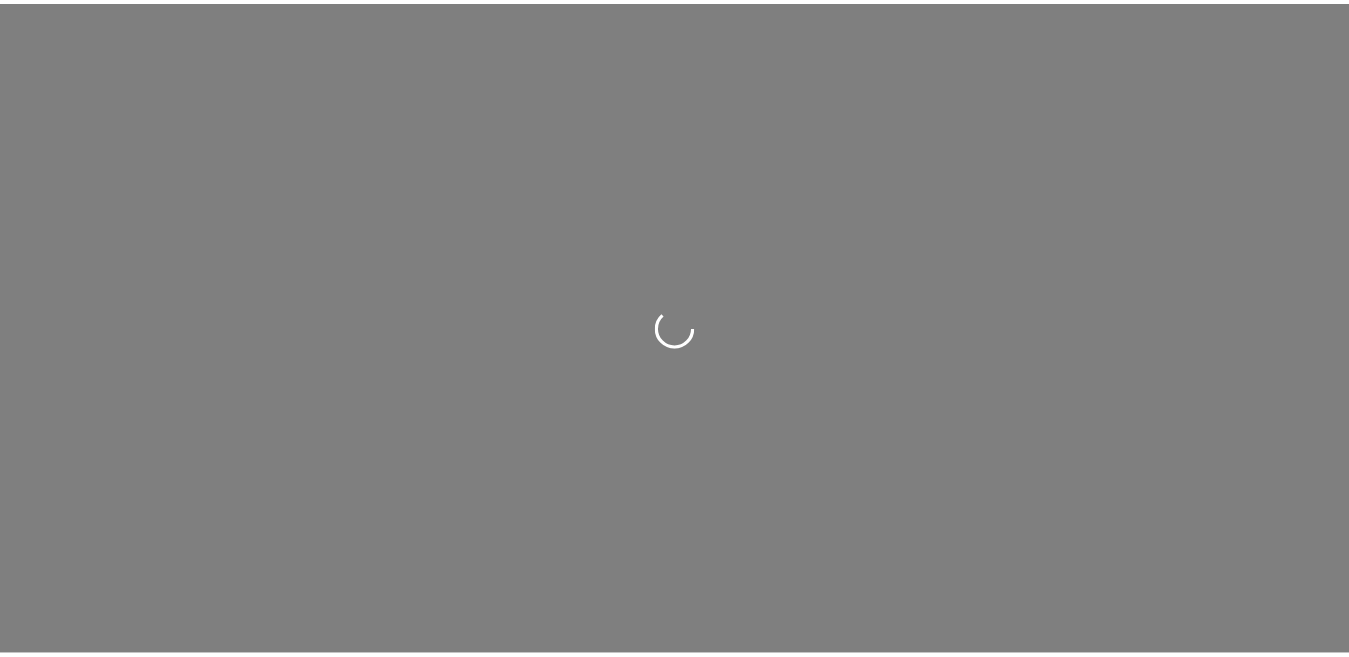 scroll, scrollTop: 0, scrollLeft: 0, axis: both 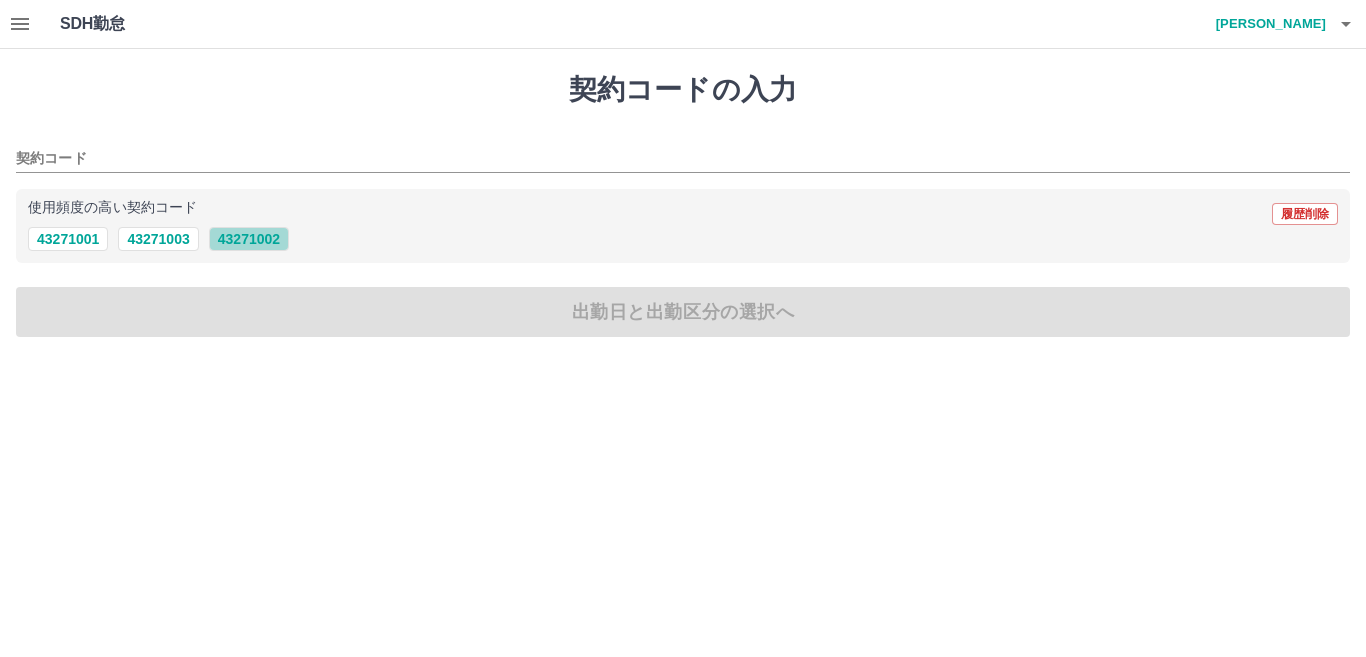 click on "43271002" at bounding box center [249, 239] 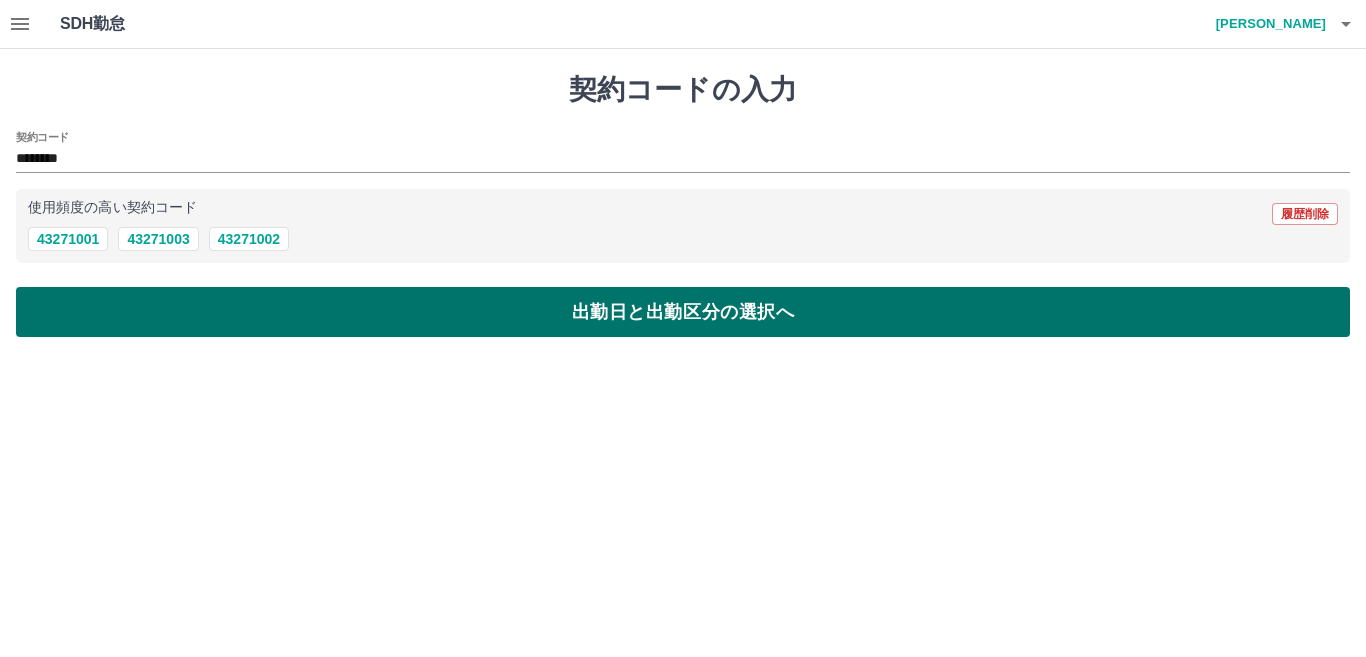click on "出勤日と出勤区分の選択へ" at bounding box center [683, 312] 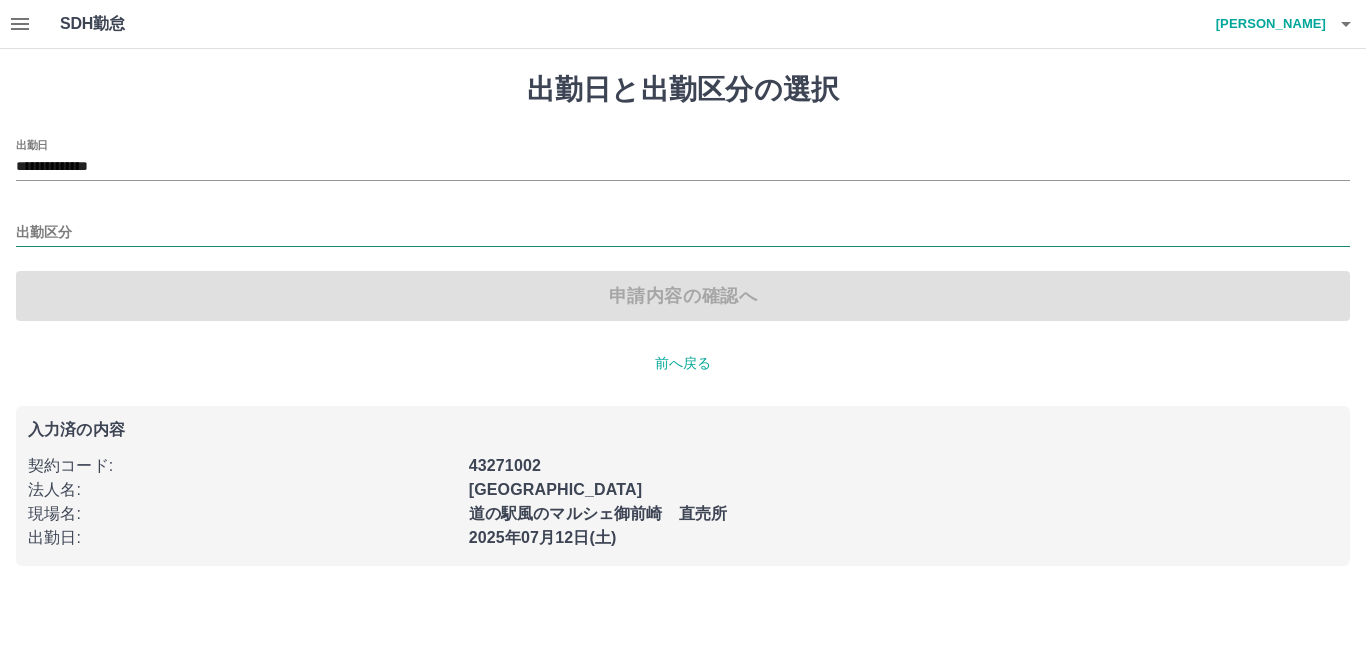 click on "出勤区分" at bounding box center (683, 233) 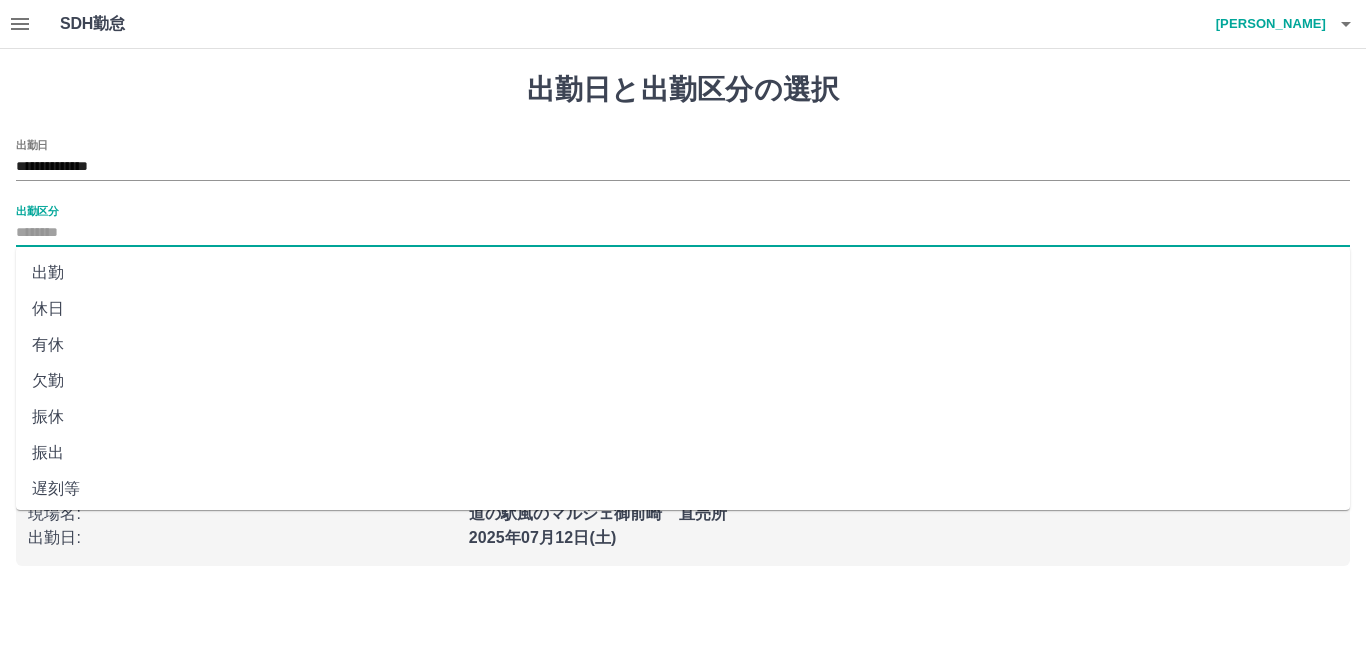 click on "出勤" at bounding box center (683, 273) 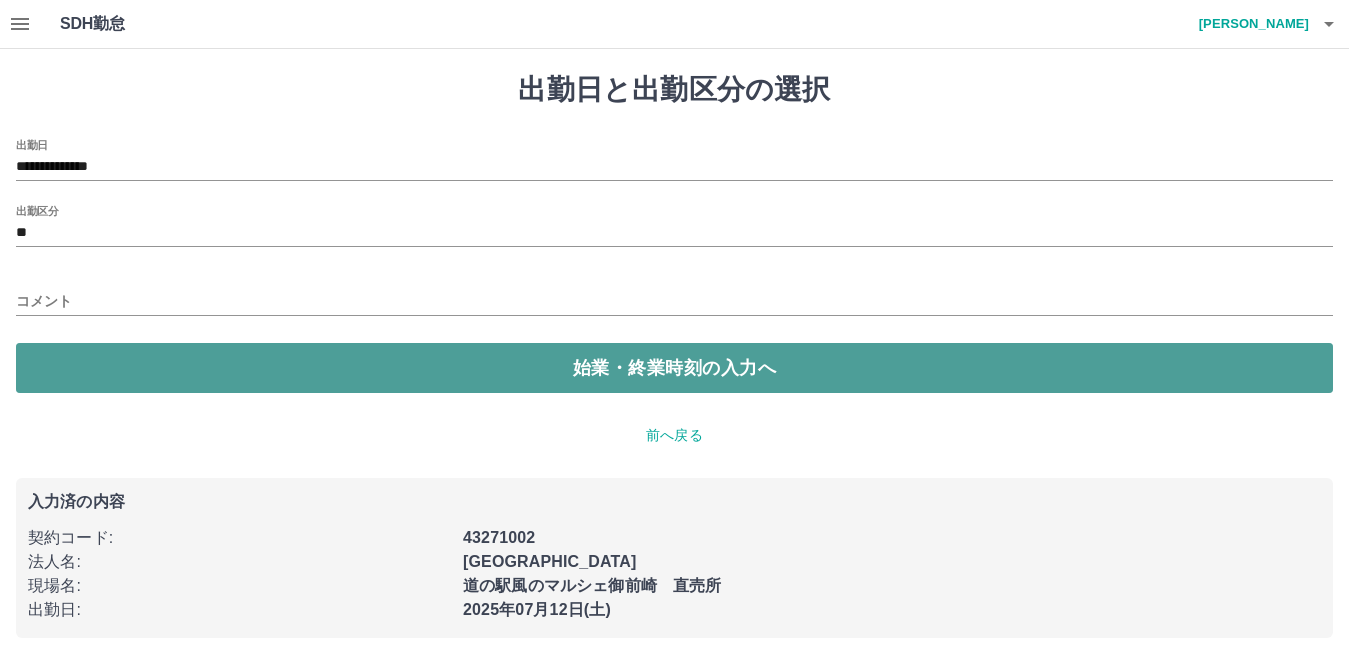 click on "始業・終業時刻の入力へ" at bounding box center [674, 368] 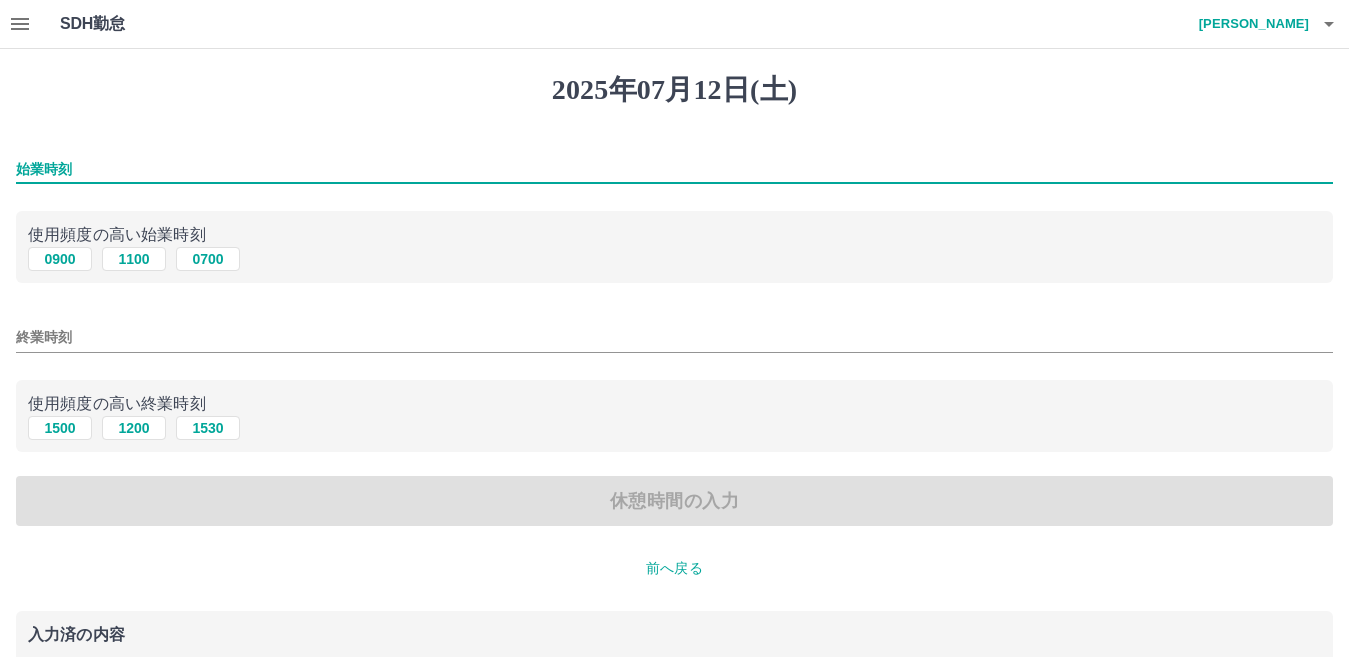 click on "始業時刻" at bounding box center [674, 169] 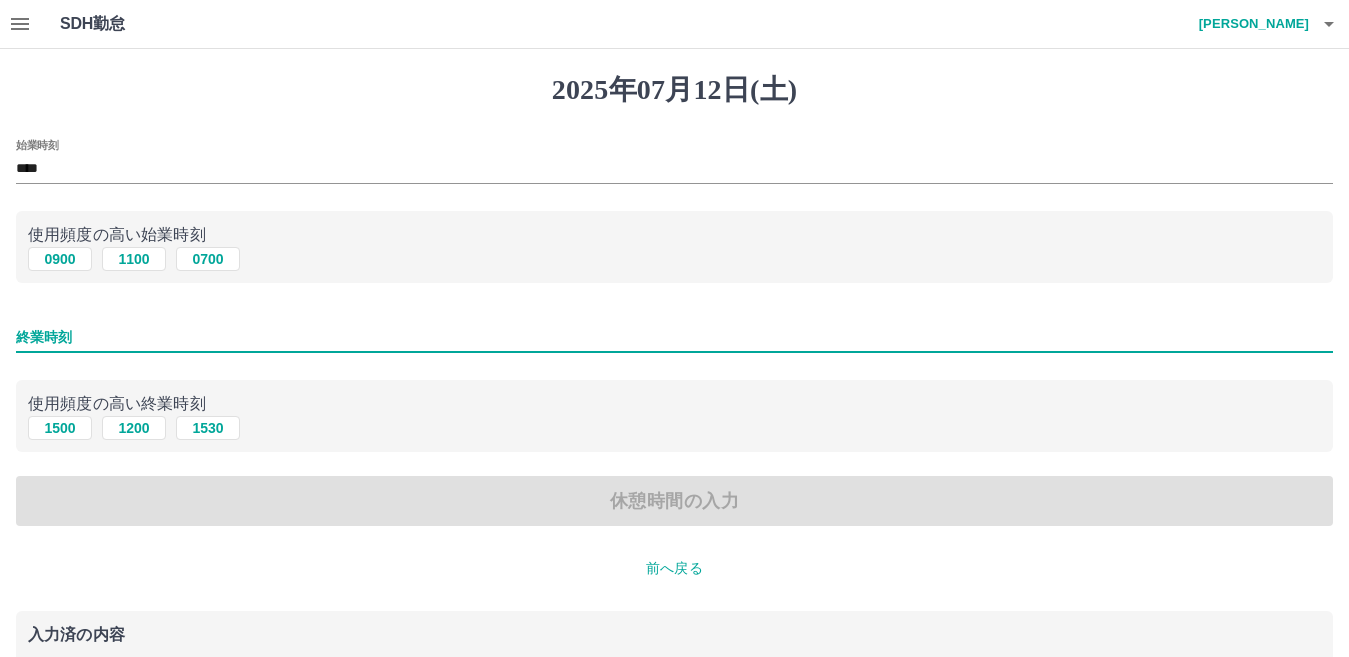 click on "終業時刻" at bounding box center [674, 337] 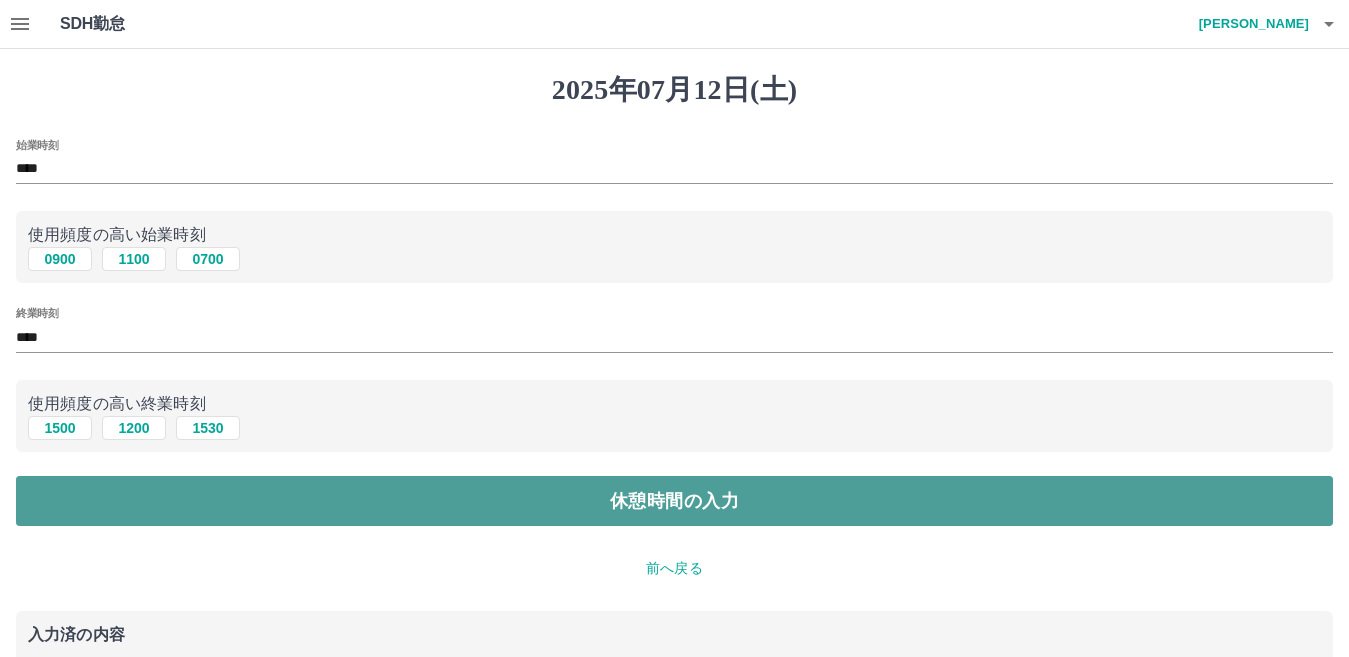 click on "休憩時間の入力" at bounding box center (674, 501) 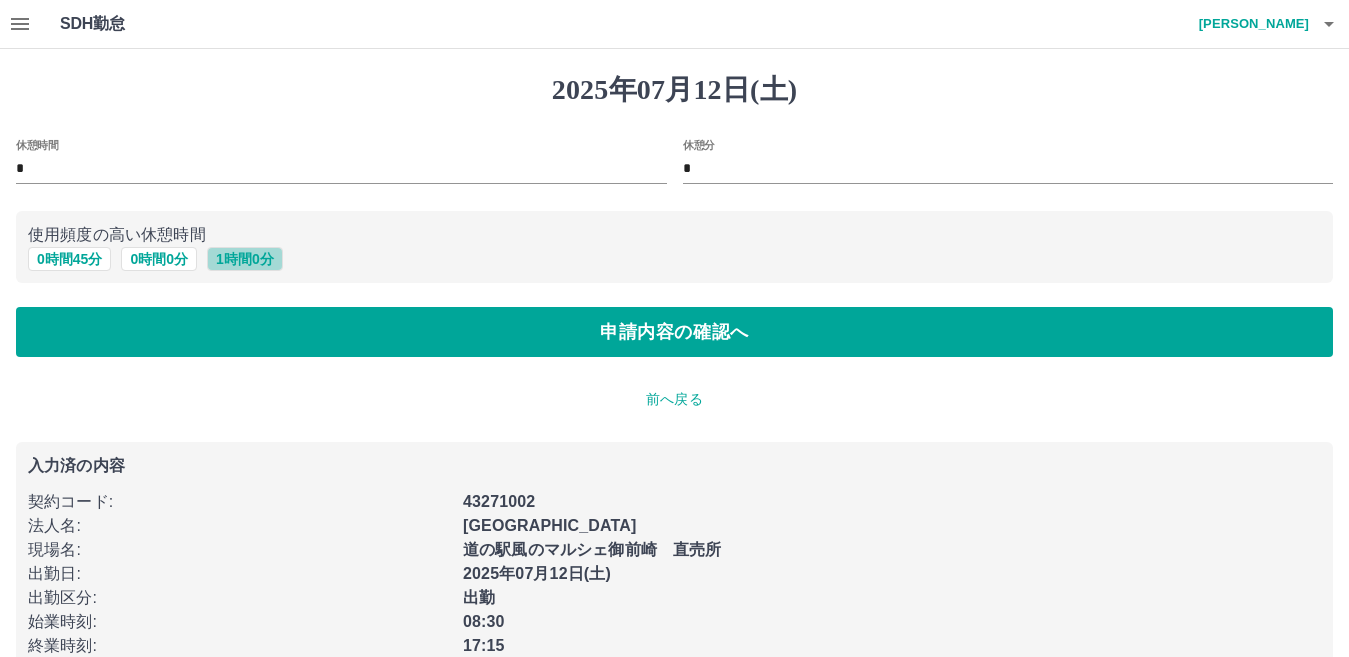 click on "1 時間 0 分" at bounding box center [245, 259] 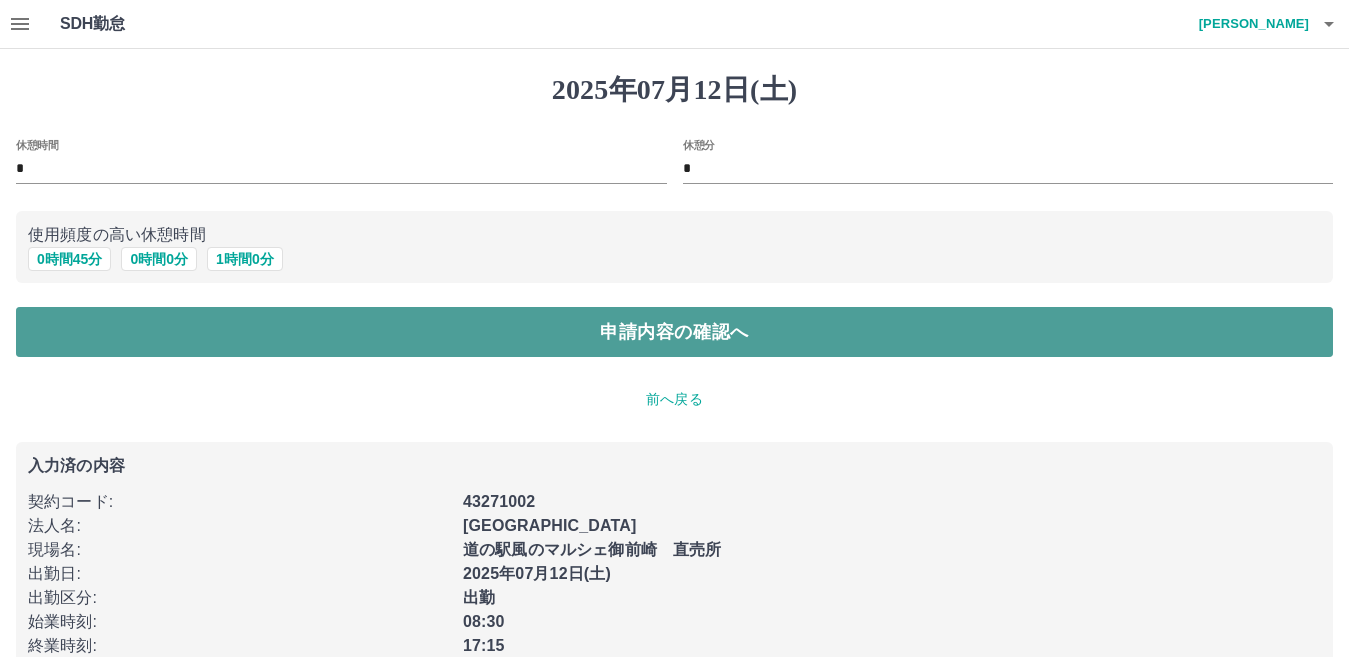 click on "申請内容の確認へ" at bounding box center [674, 332] 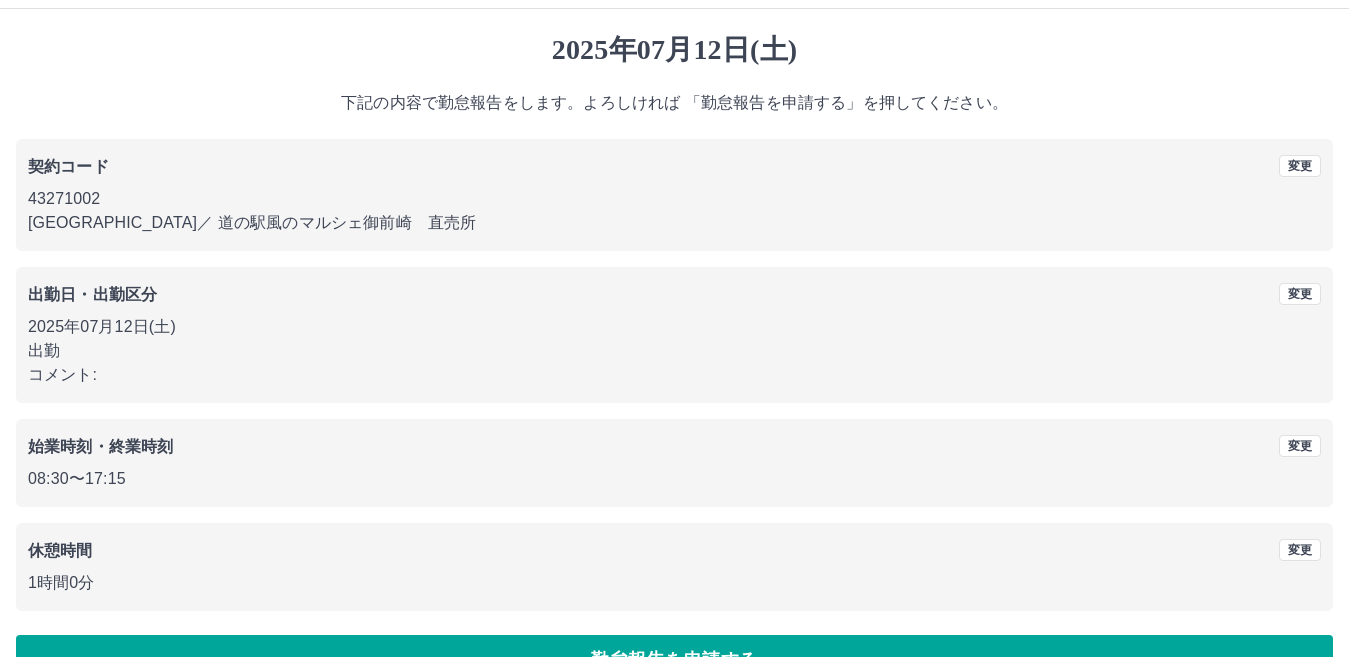 scroll, scrollTop: 80, scrollLeft: 0, axis: vertical 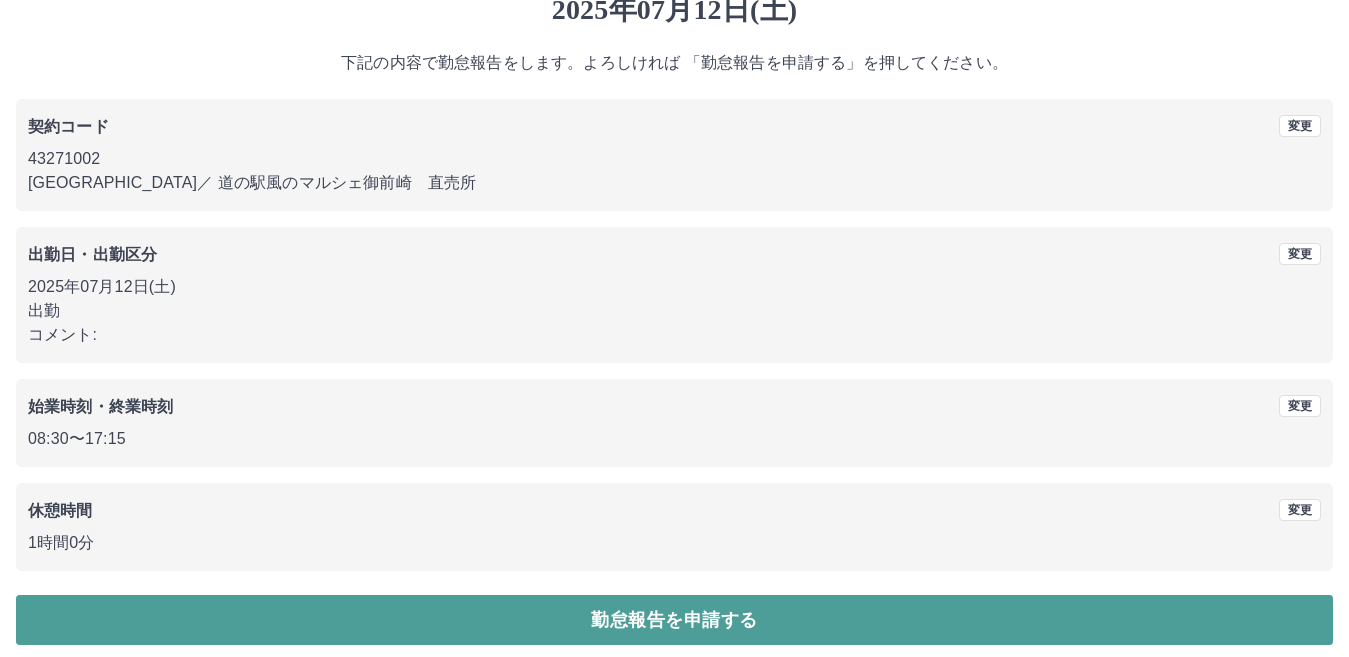 click on "勤怠報告を申請する" at bounding box center [674, 620] 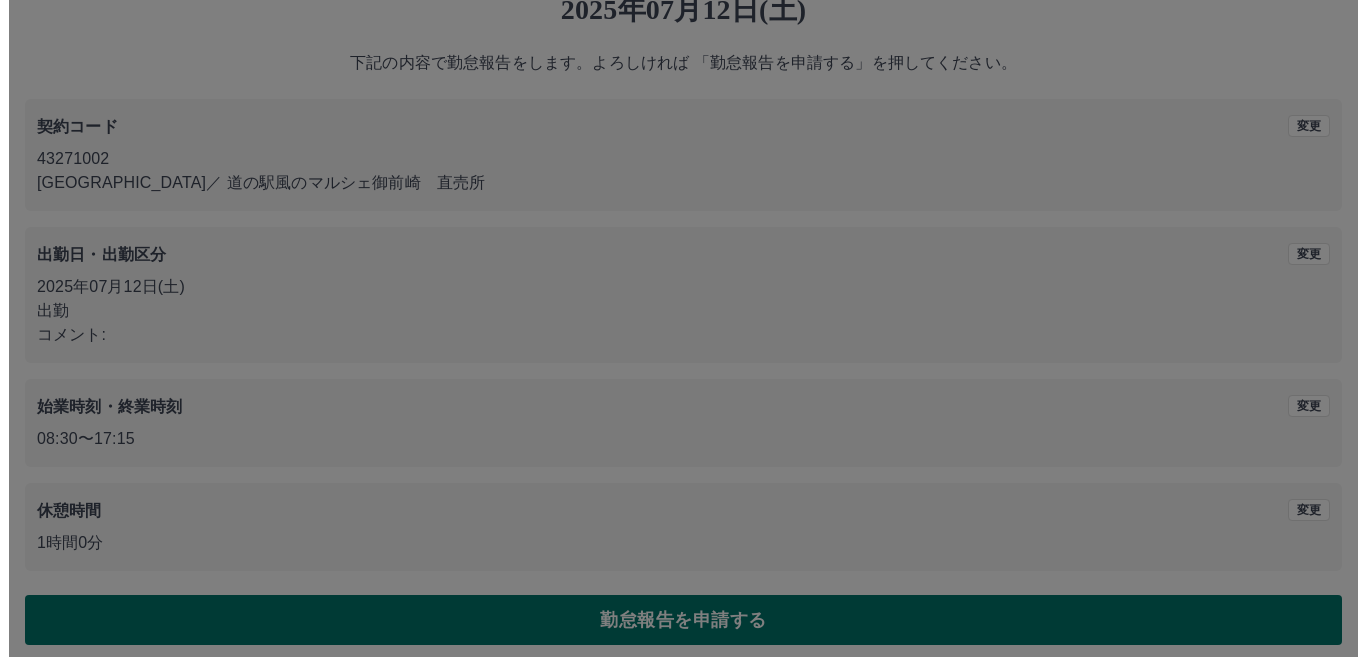 scroll, scrollTop: 0, scrollLeft: 0, axis: both 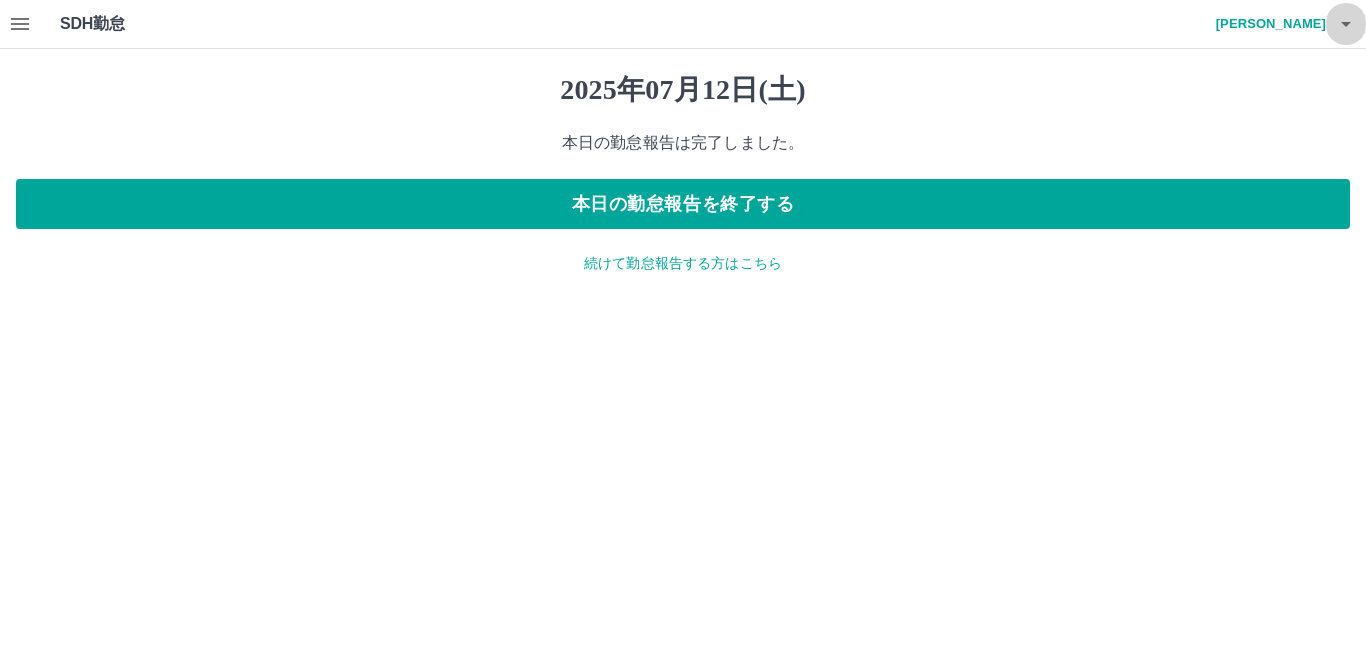 click 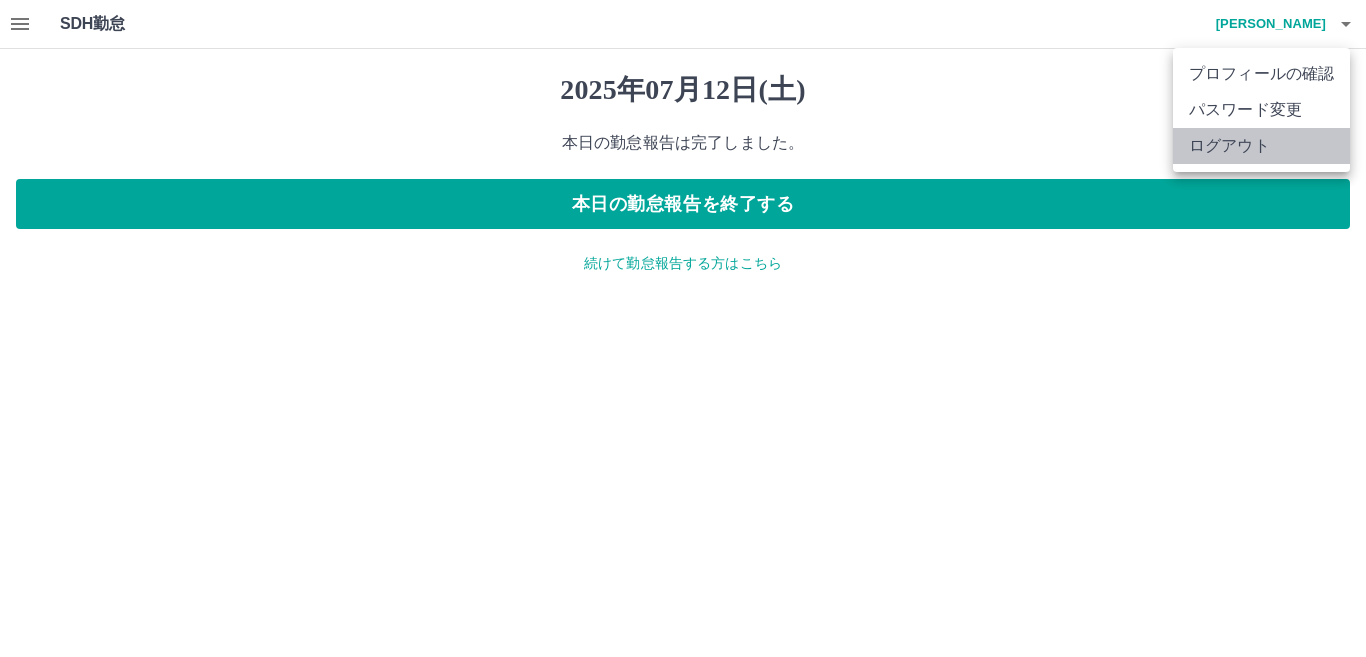 click on "ログアウト" at bounding box center [1261, 146] 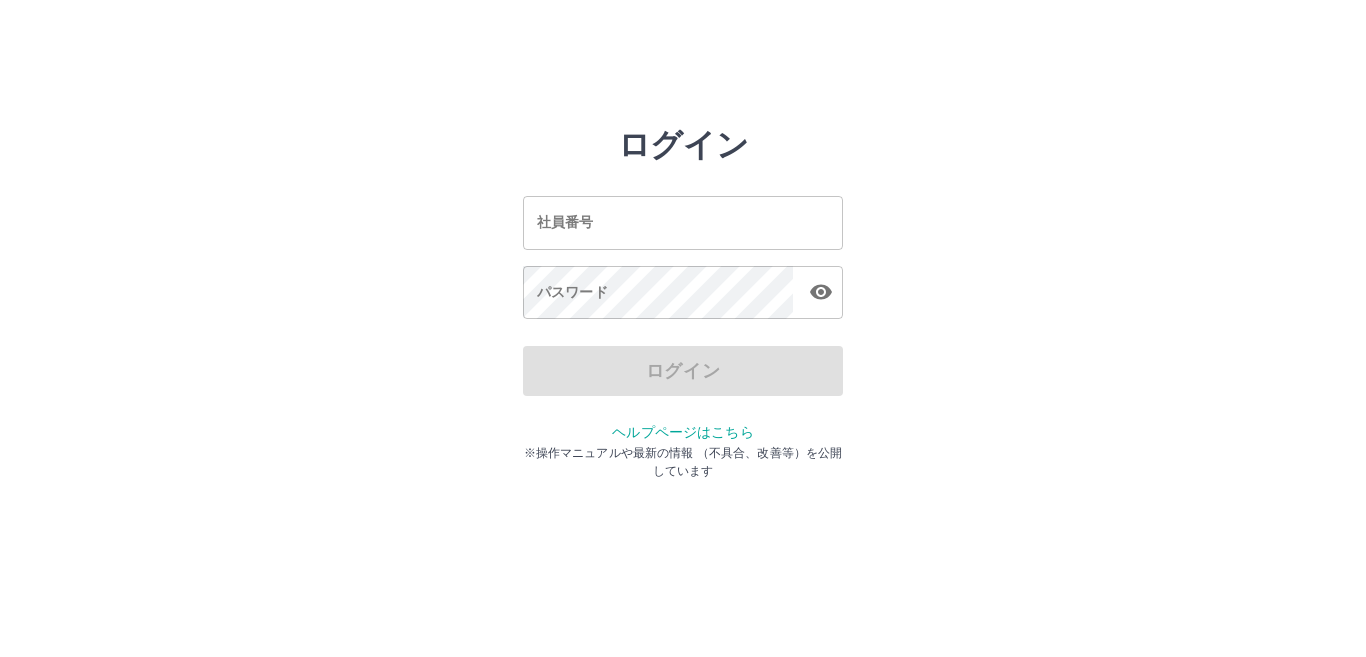 scroll, scrollTop: 0, scrollLeft: 0, axis: both 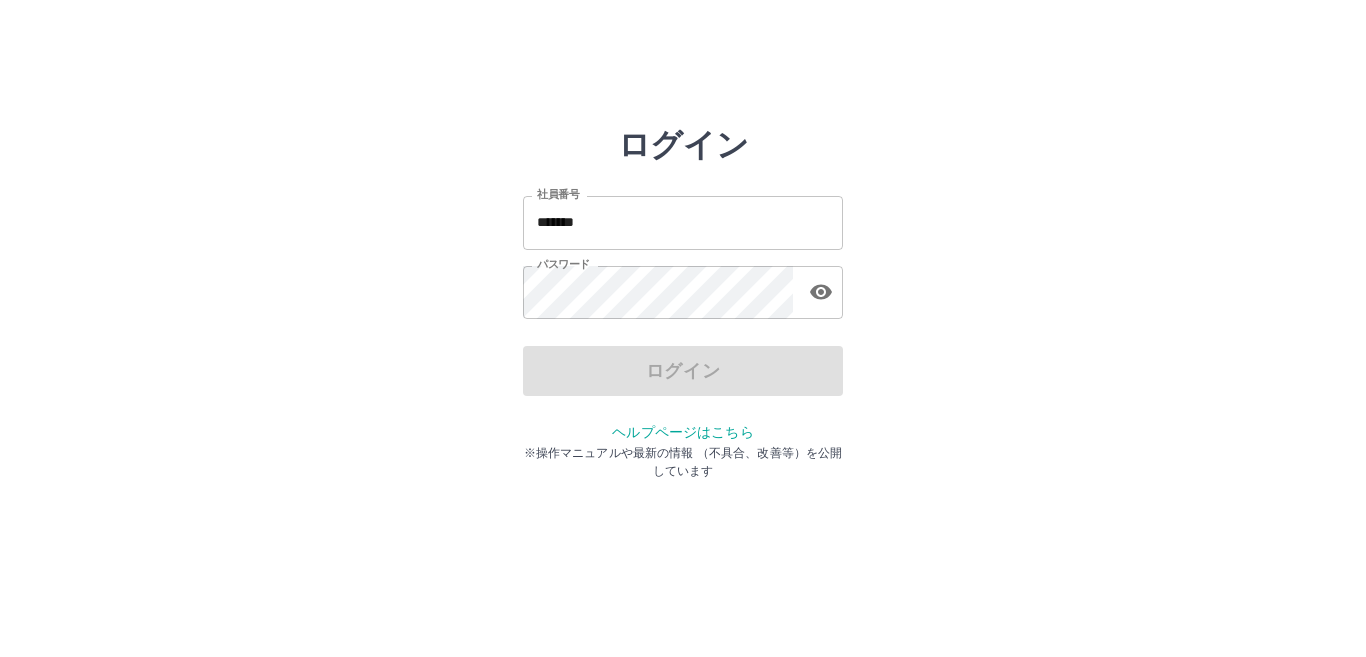 click on "*******" at bounding box center (683, 222) 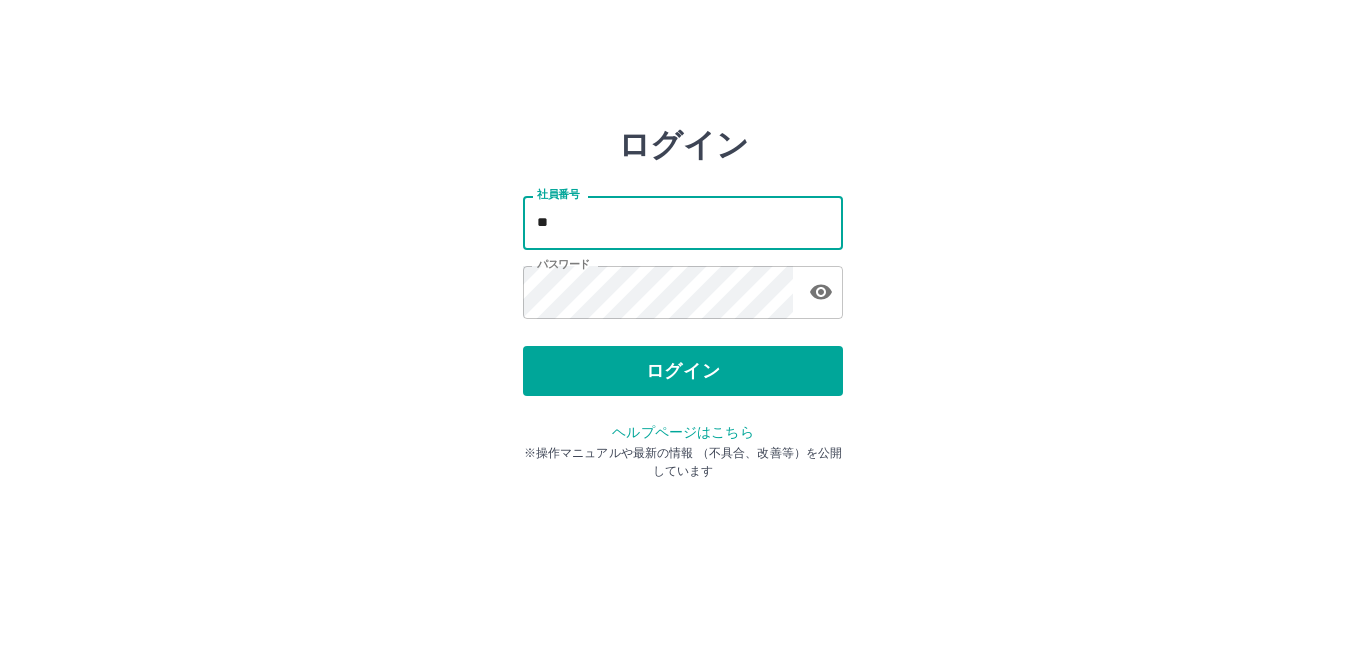 type on "*" 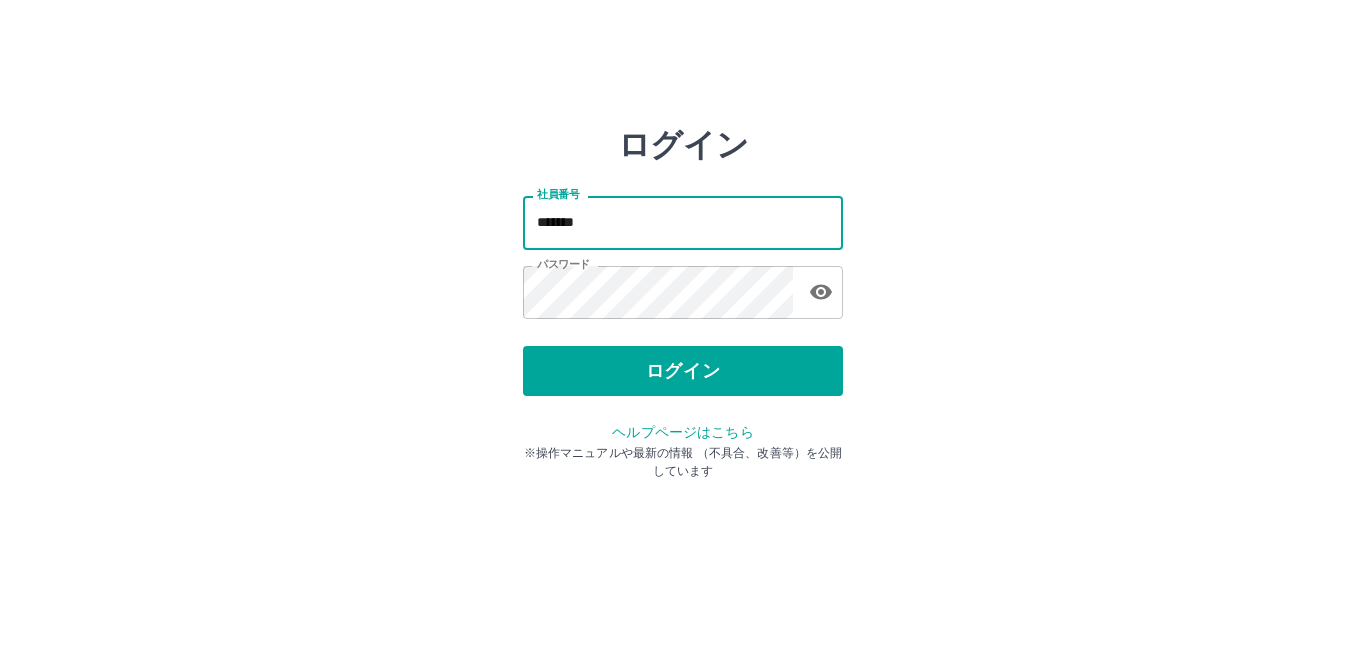 type on "*******" 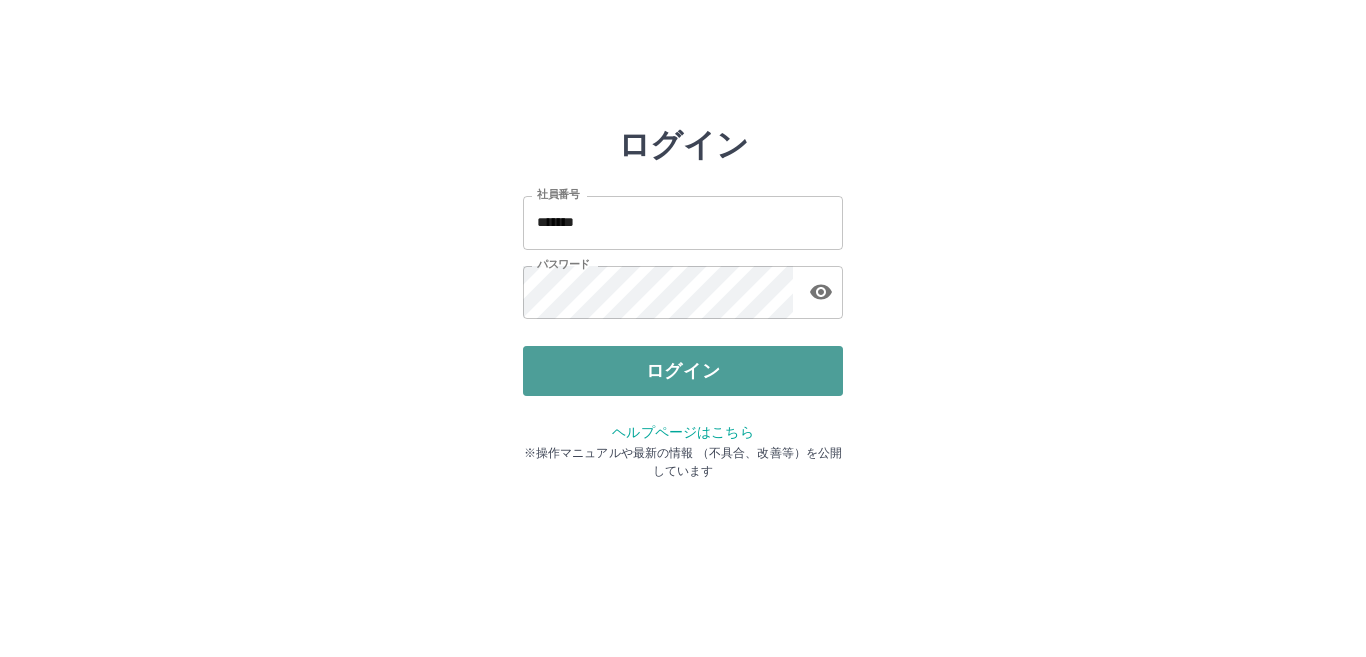 click on "ログイン" at bounding box center [683, 371] 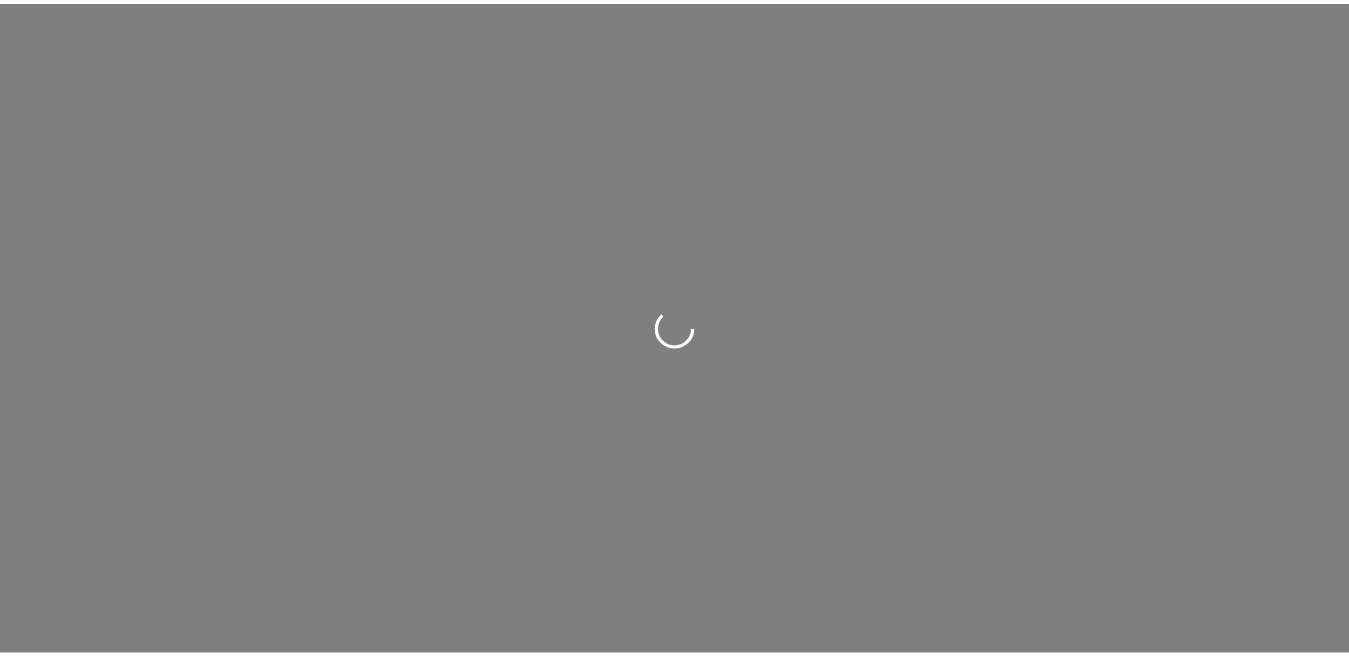 scroll, scrollTop: 0, scrollLeft: 0, axis: both 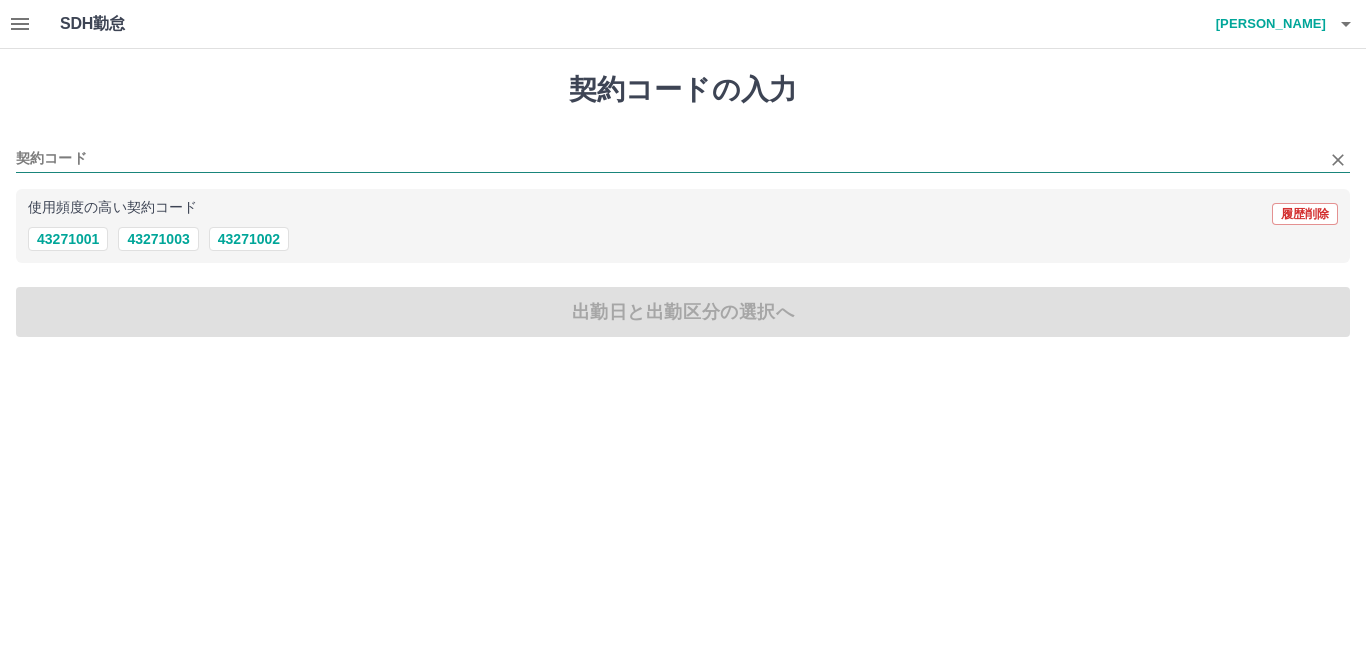 click on "契約コード" at bounding box center (668, 159) 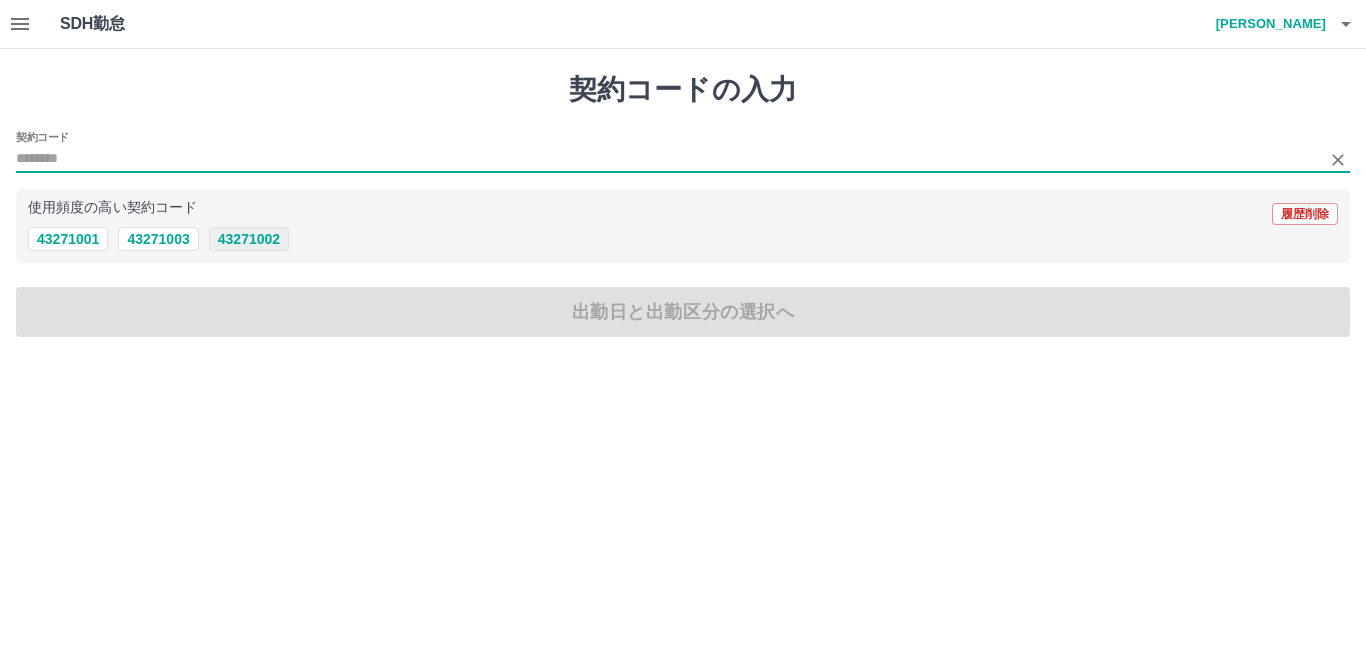 click on "43271002" at bounding box center [249, 239] 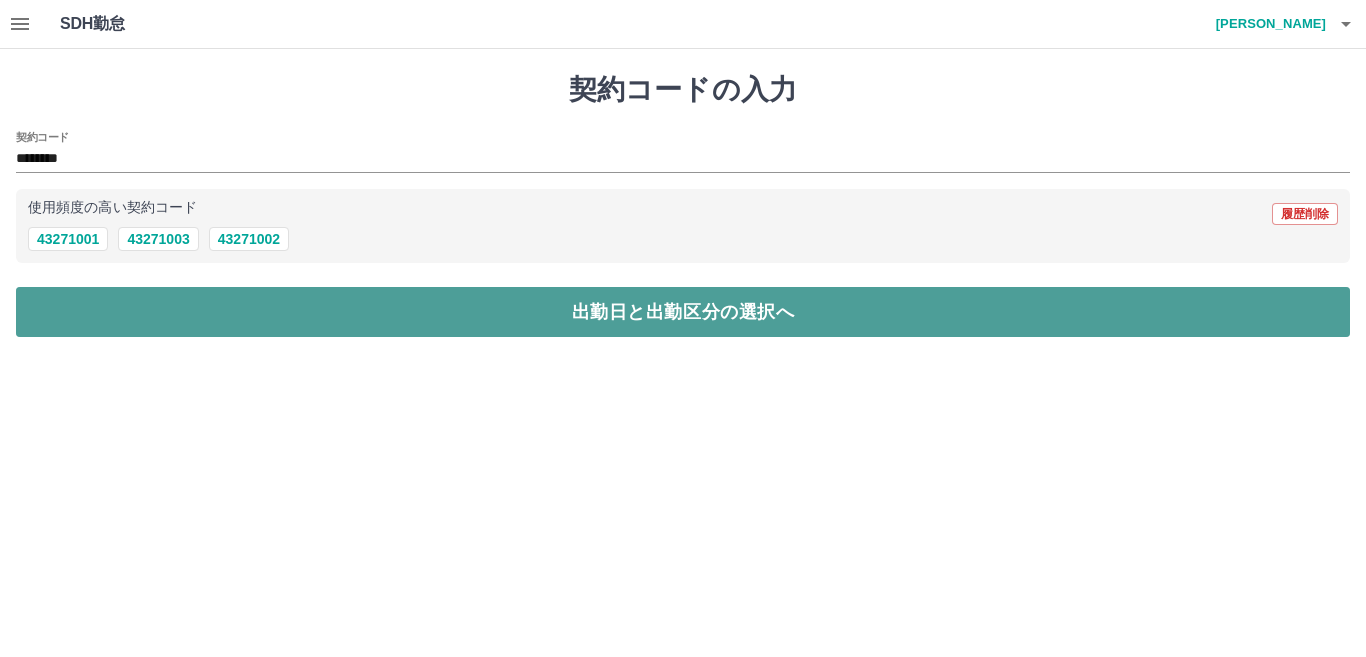 click on "出勤日と出勤区分の選択へ" at bounding box center (683, 312) 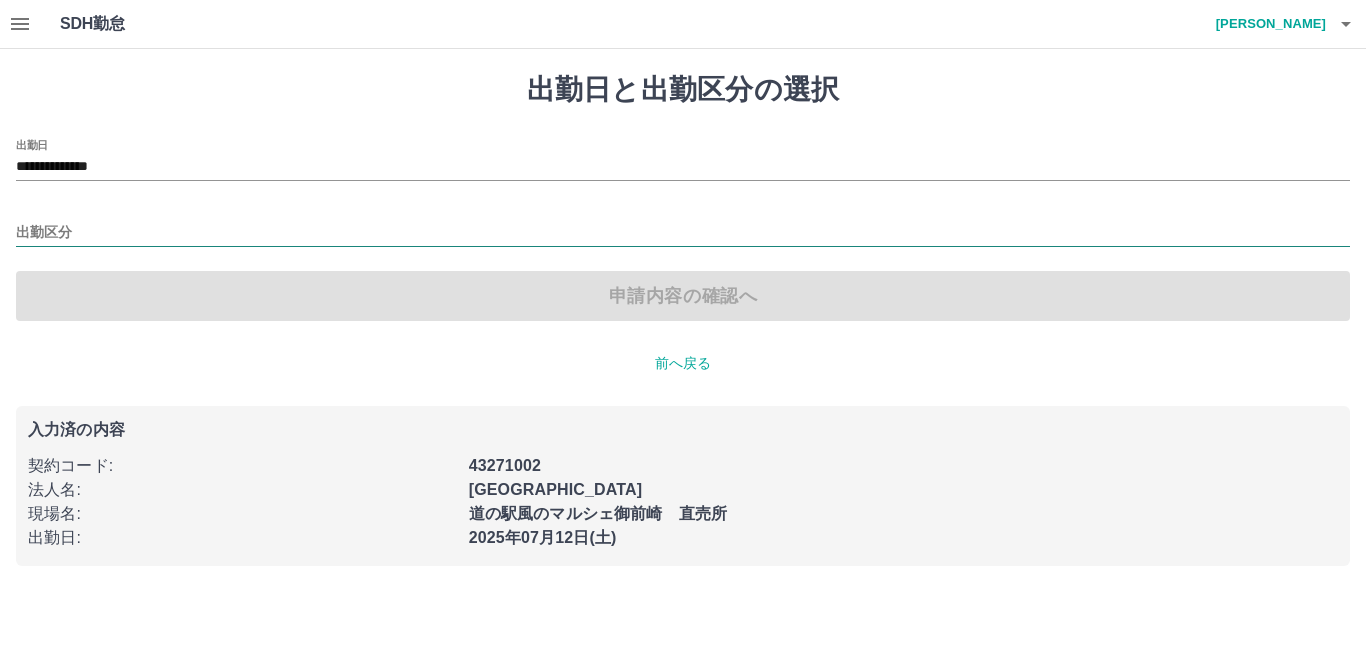 click on "出勤区分" at bounding box center [683, 233] 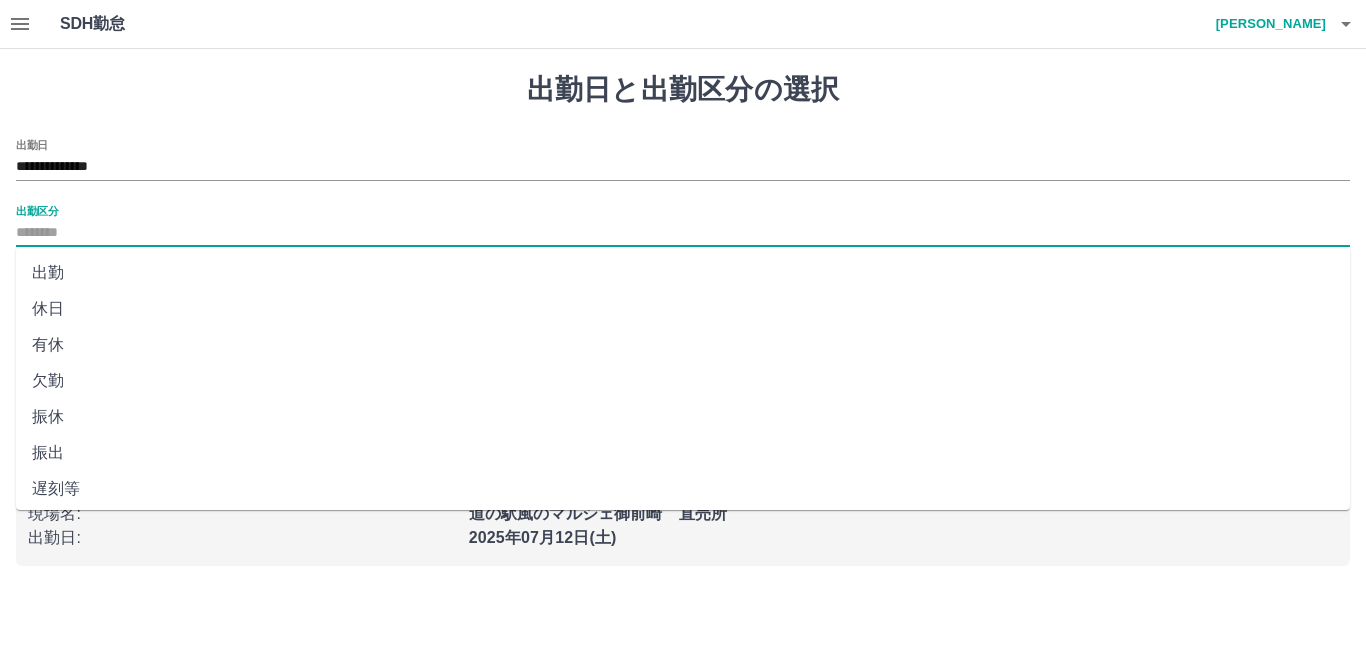 click on "出勤" at bounding box center (683, 273) 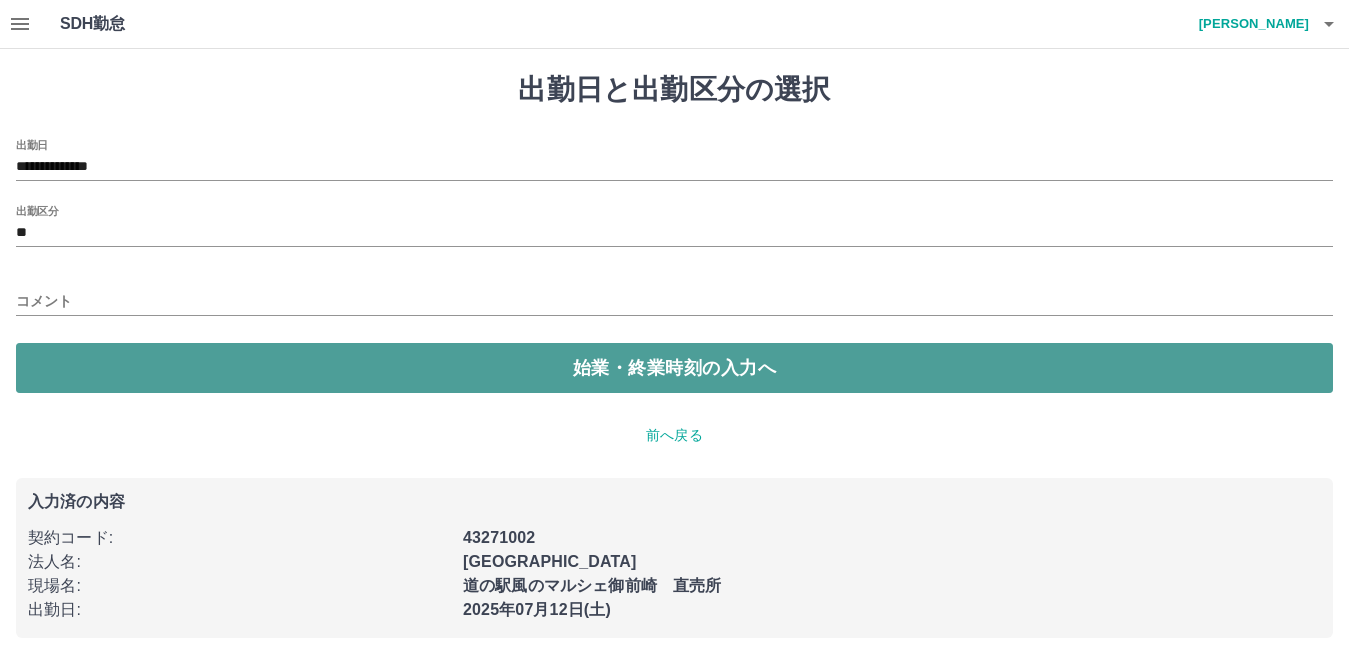 click on "始業・終業時刻の入力へ" at bounding box center (674, 368) 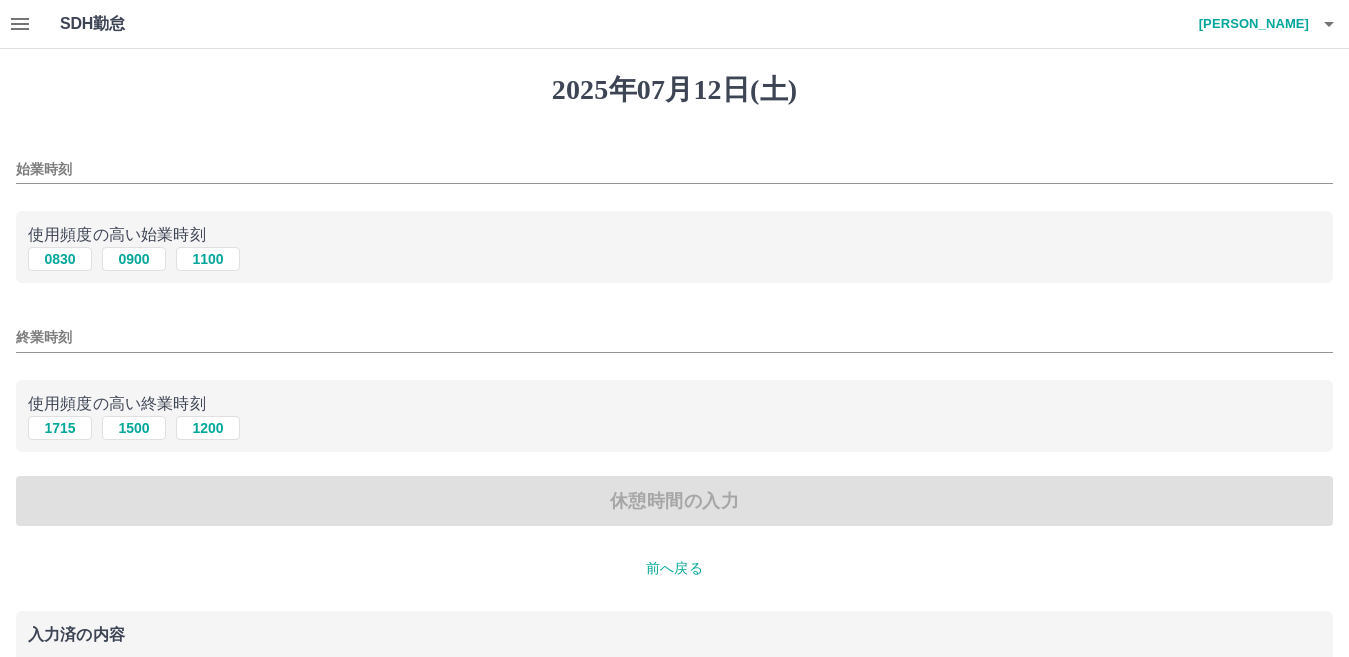 click on "始業時刻" at bounding box center (674, 169) 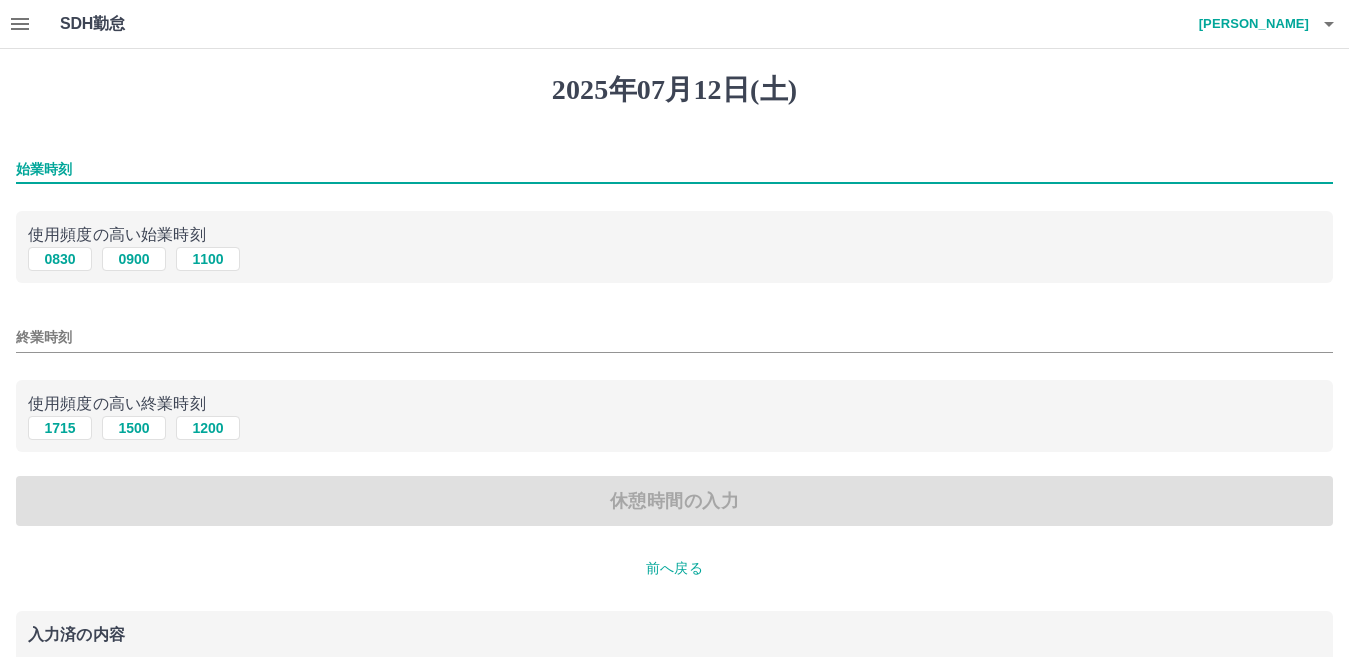 type on "****" 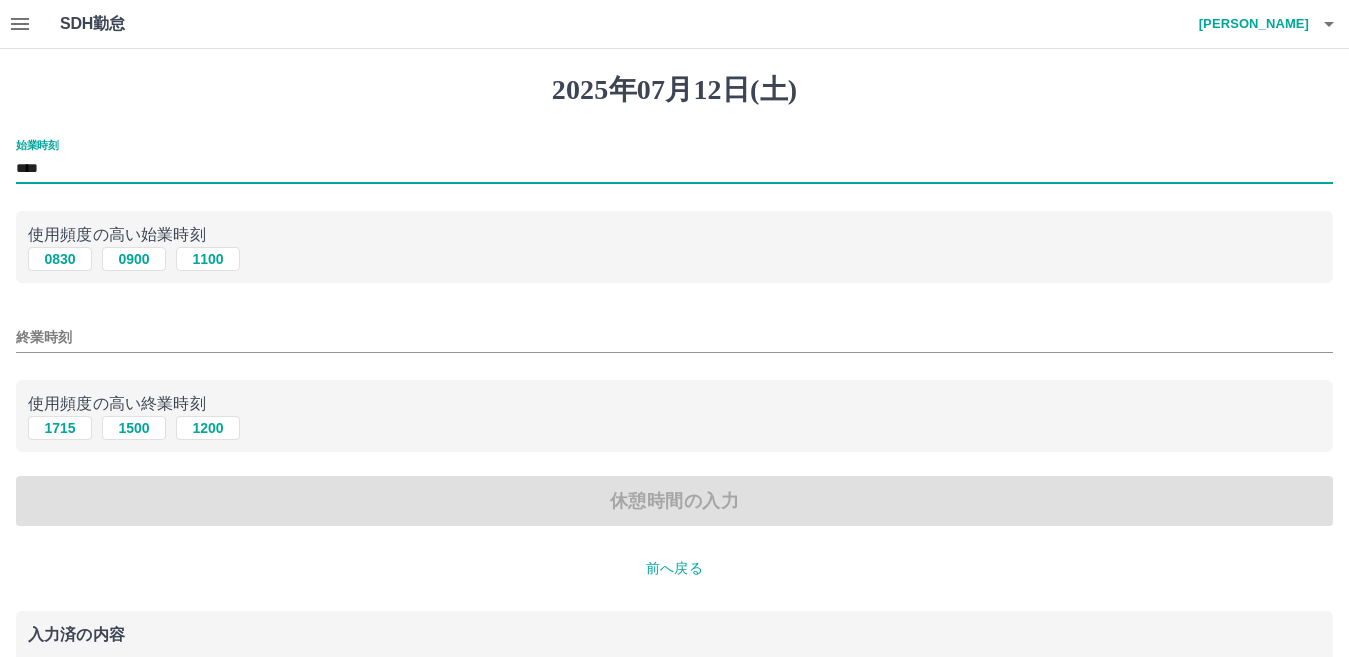 click on "終業時刻" at bounding box center [674, 337] 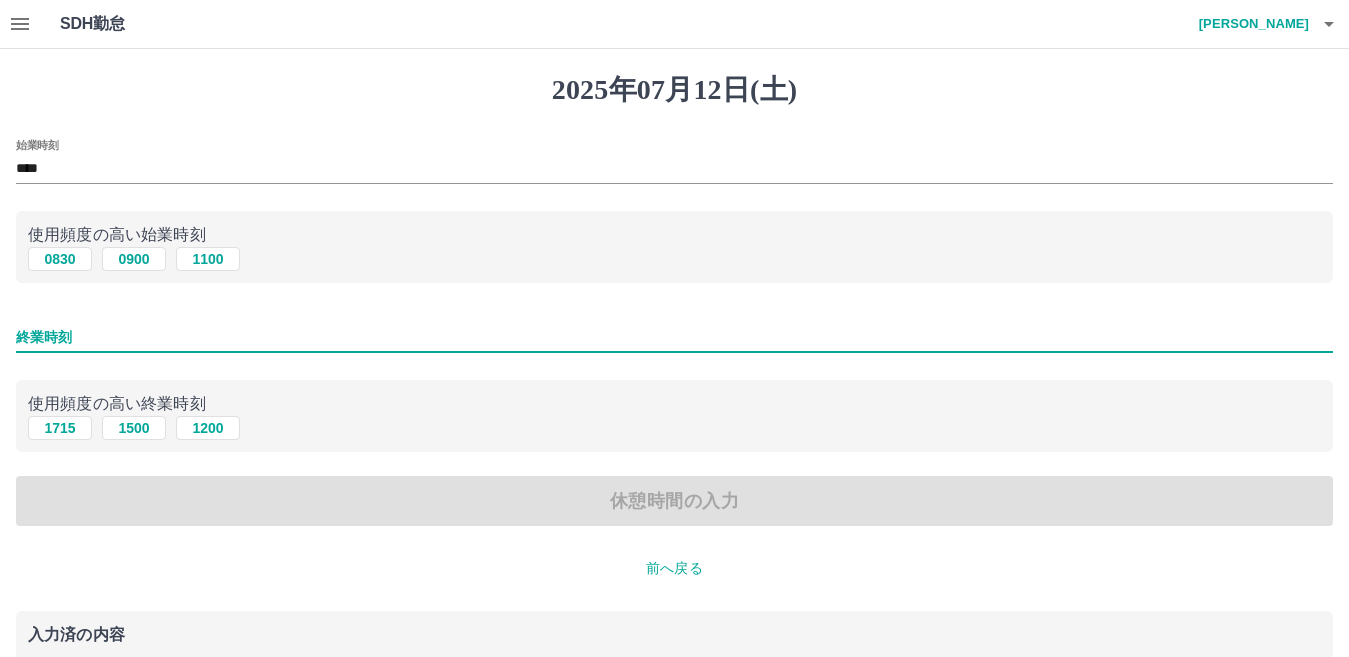 type on "****" 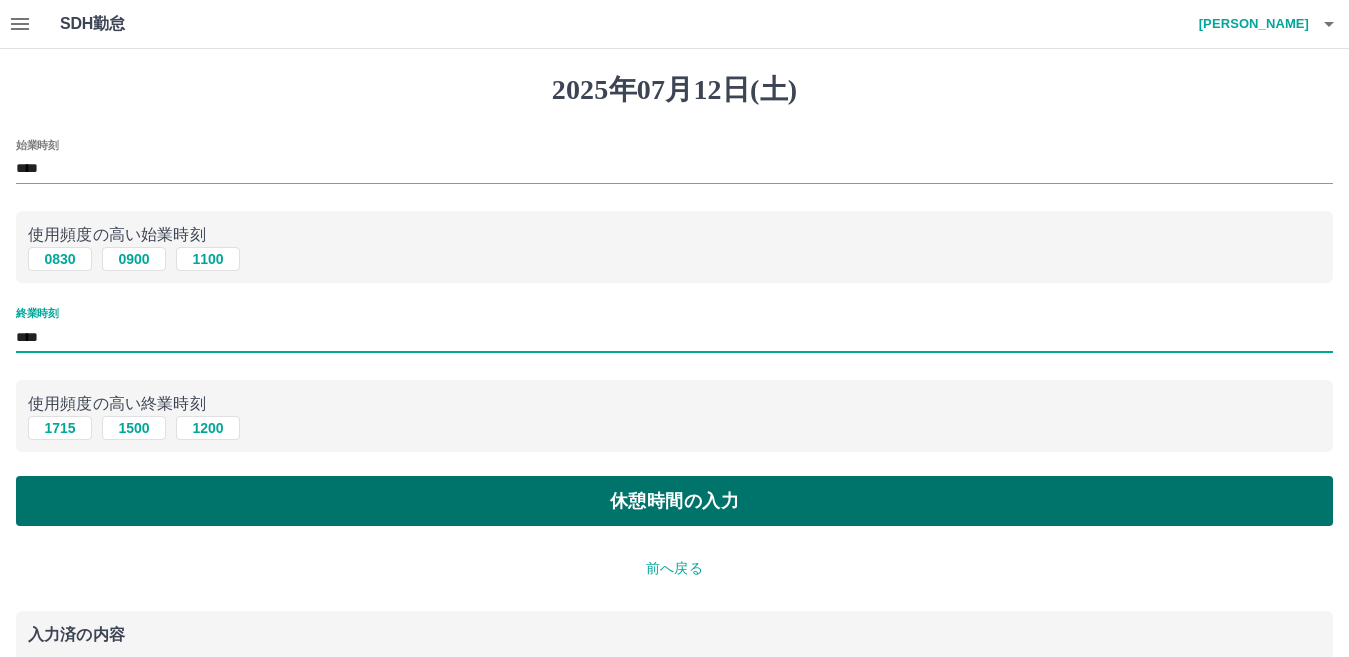 click on "休憩時間の入力" at bounding box center (674, 501) 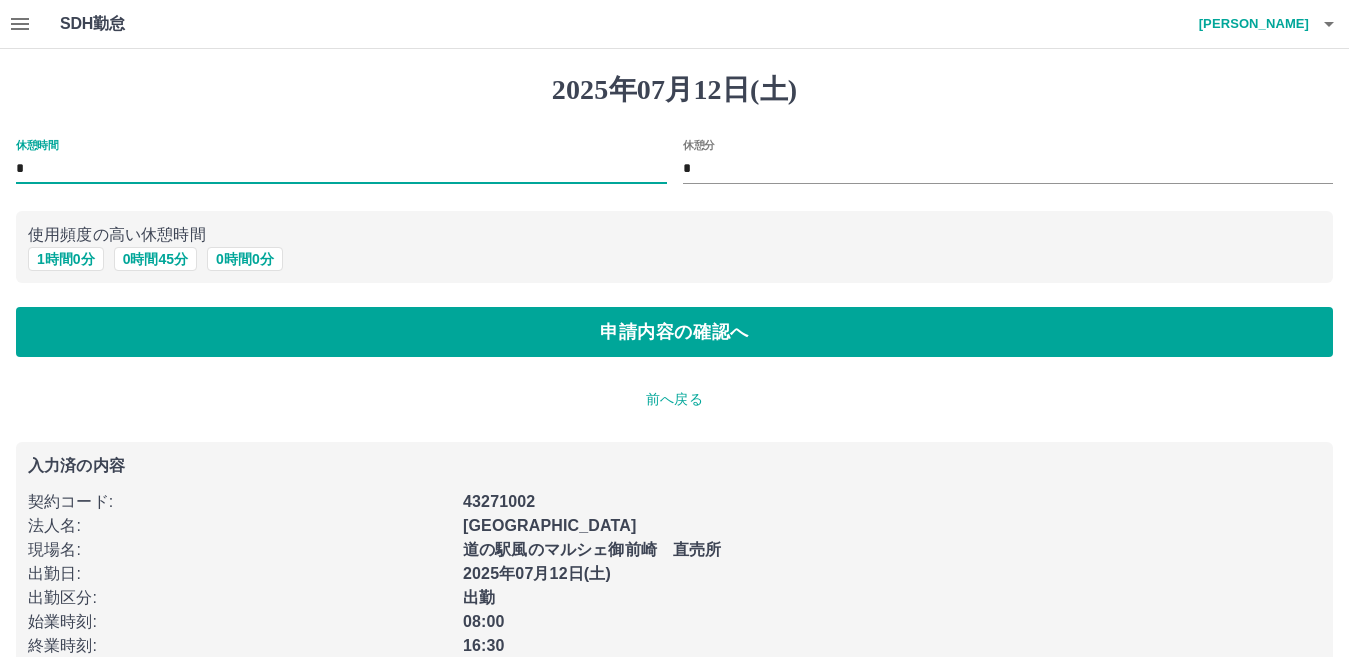 click on "*" at bounding box center [341, 169] 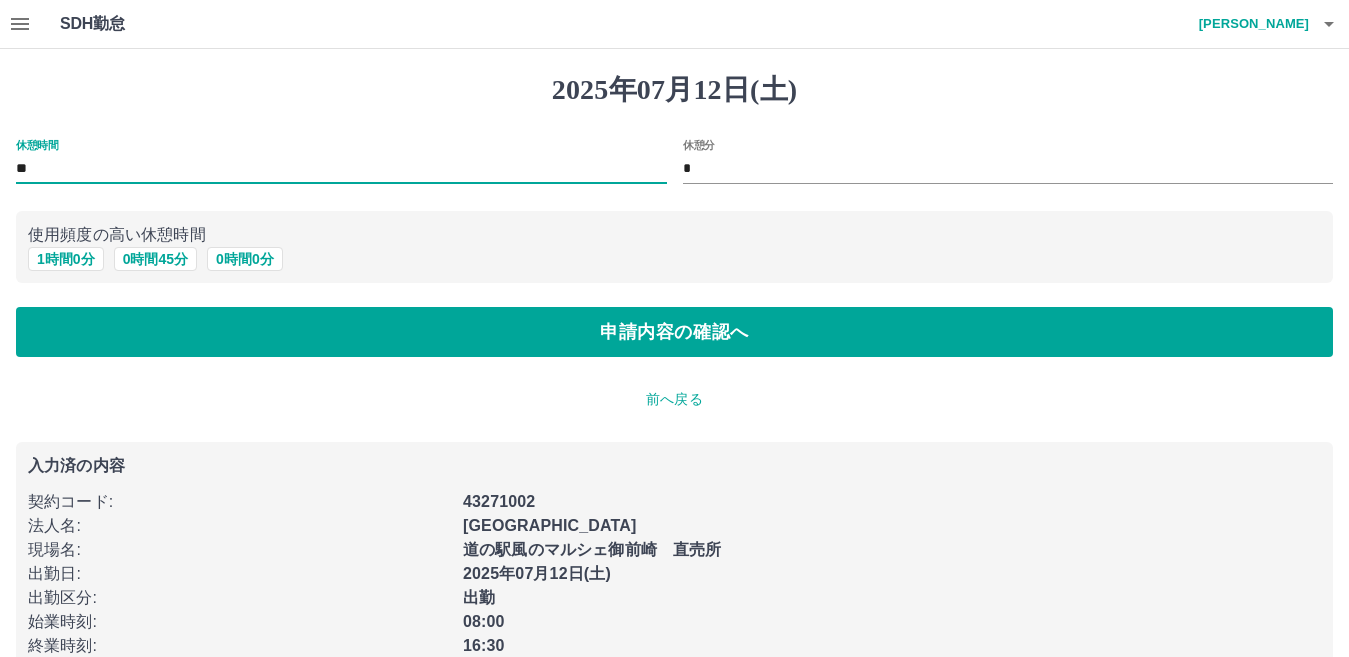 click on "*" at bounding box center (1008, 169) 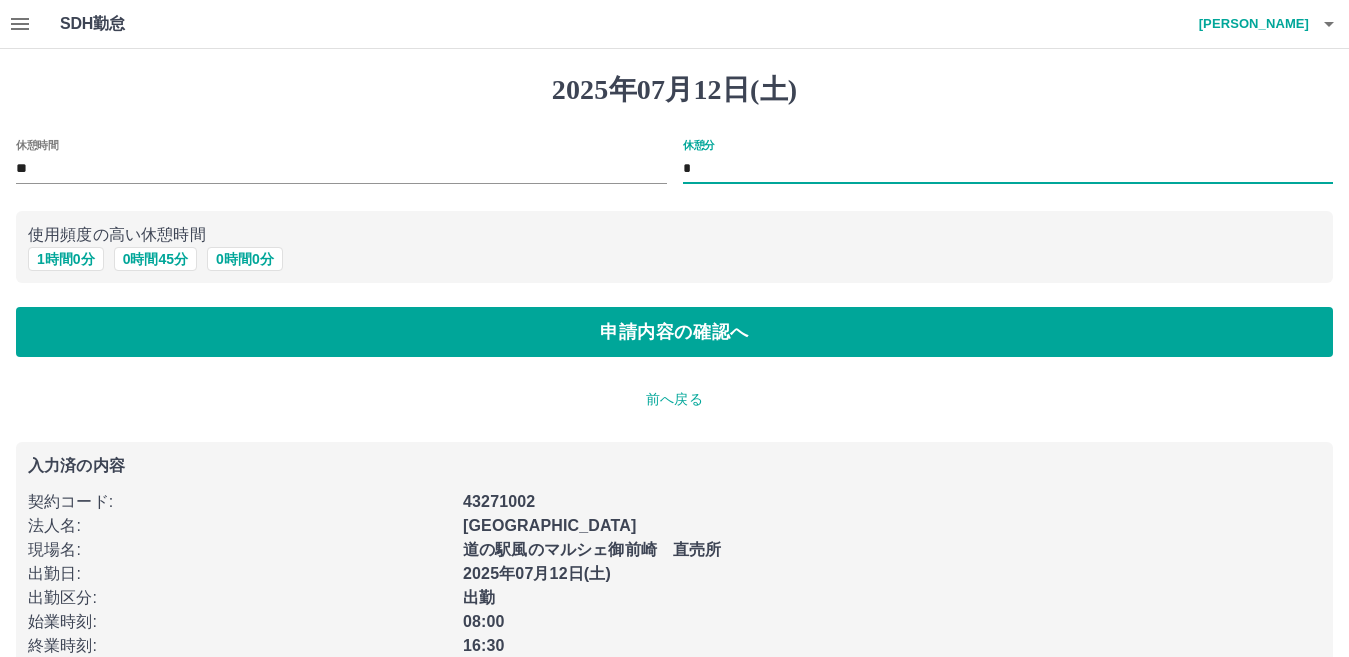 type on "**" 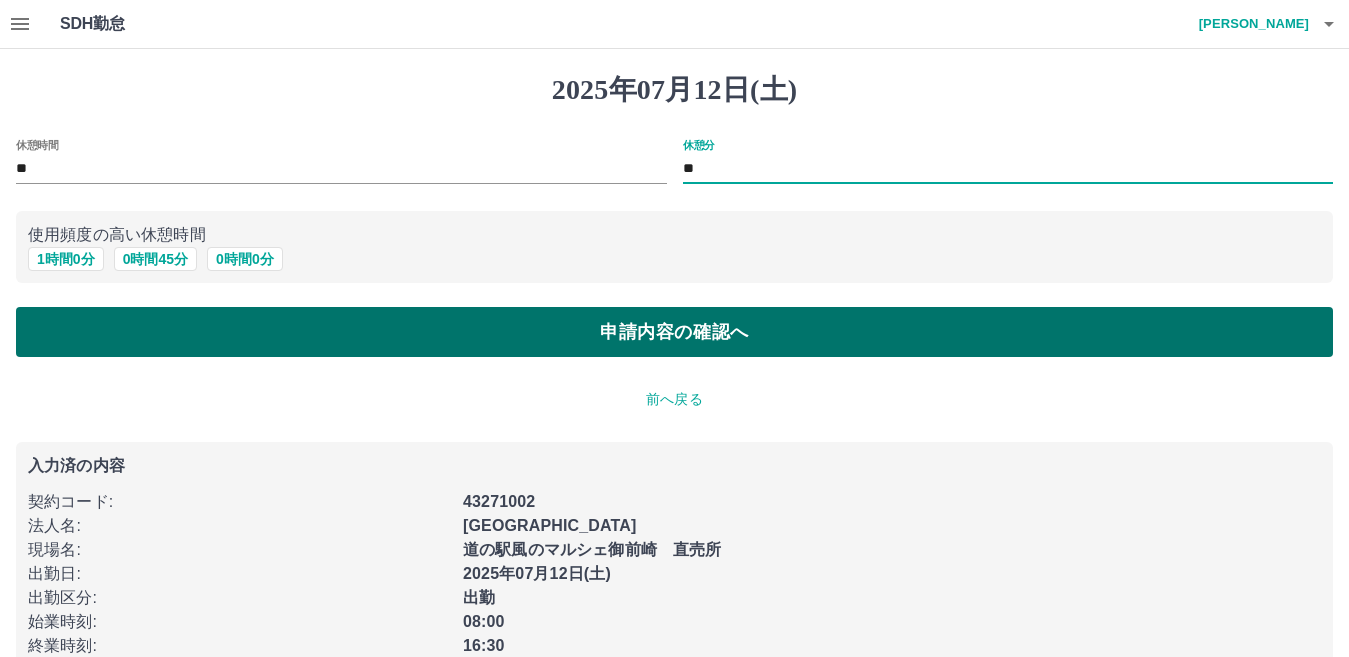 click on "申請内容の確認へ" at bounding box center [674, 332] 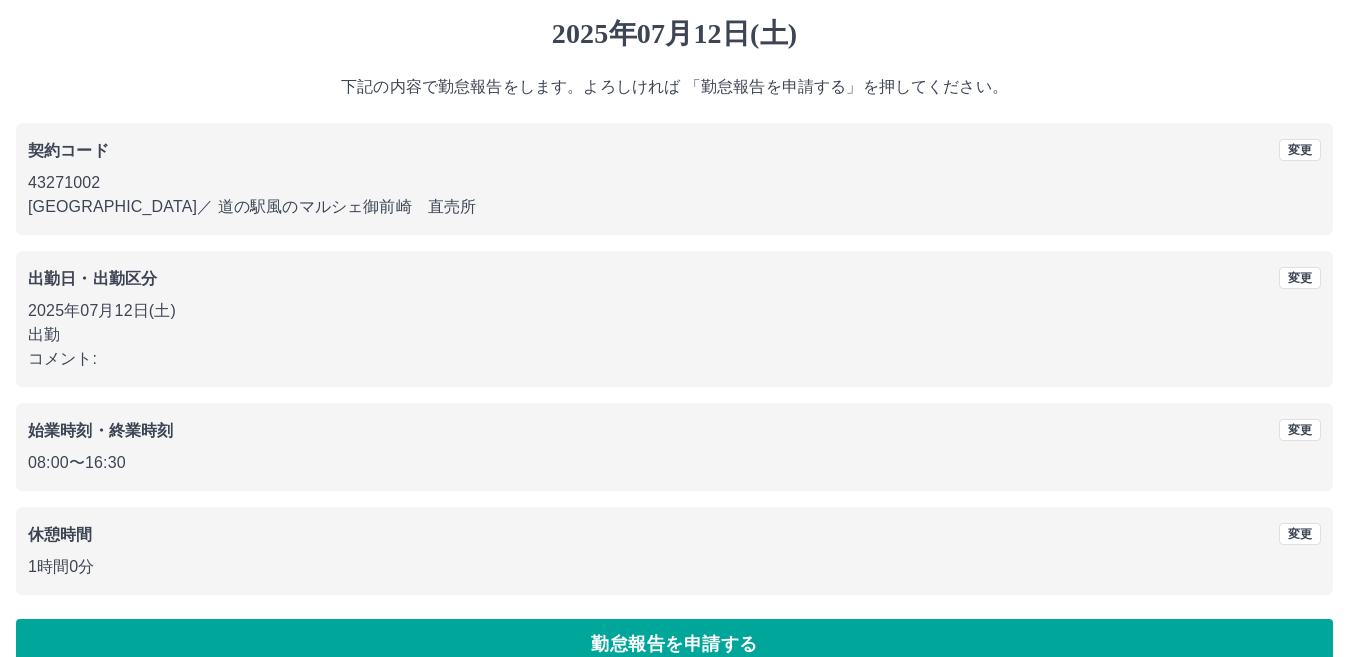 scroll, scrollTop: 92, scrollLeft: 0, axis: vertical 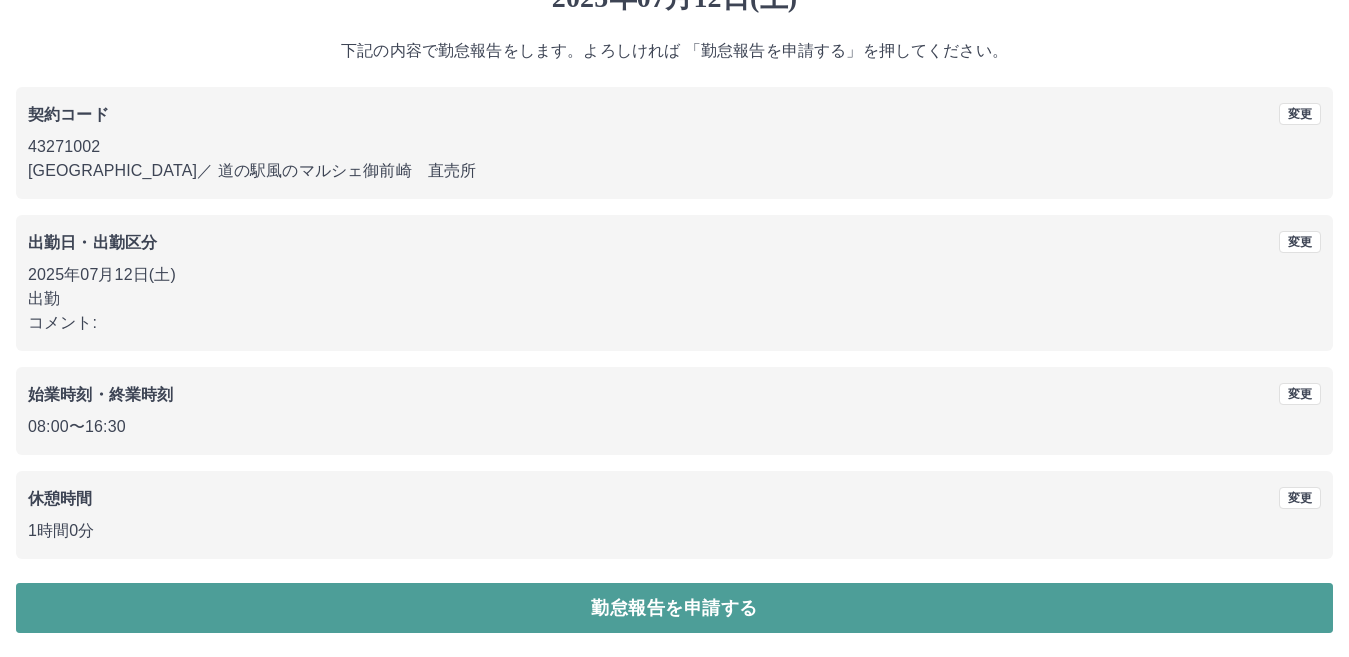 click on "勤怠報告を申請する" at bounding box center [674, 608] 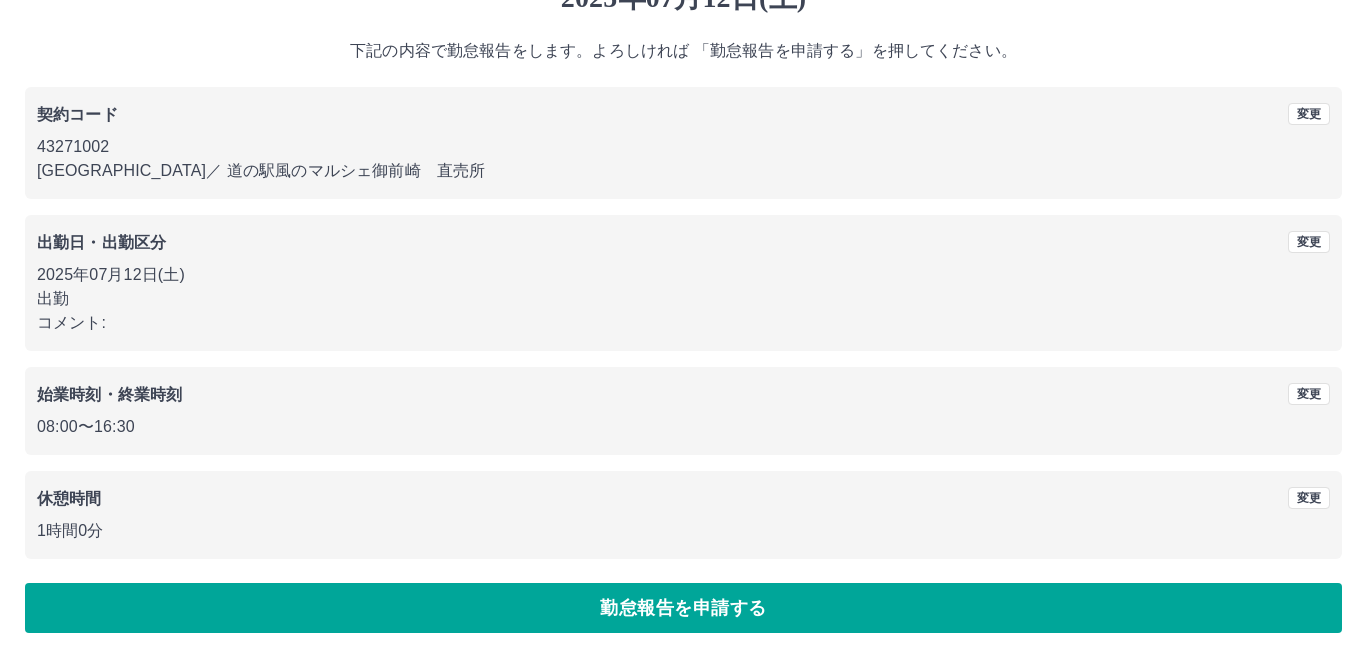 scroll, scrollTop: 0, scrollLeft: 0, axis: both 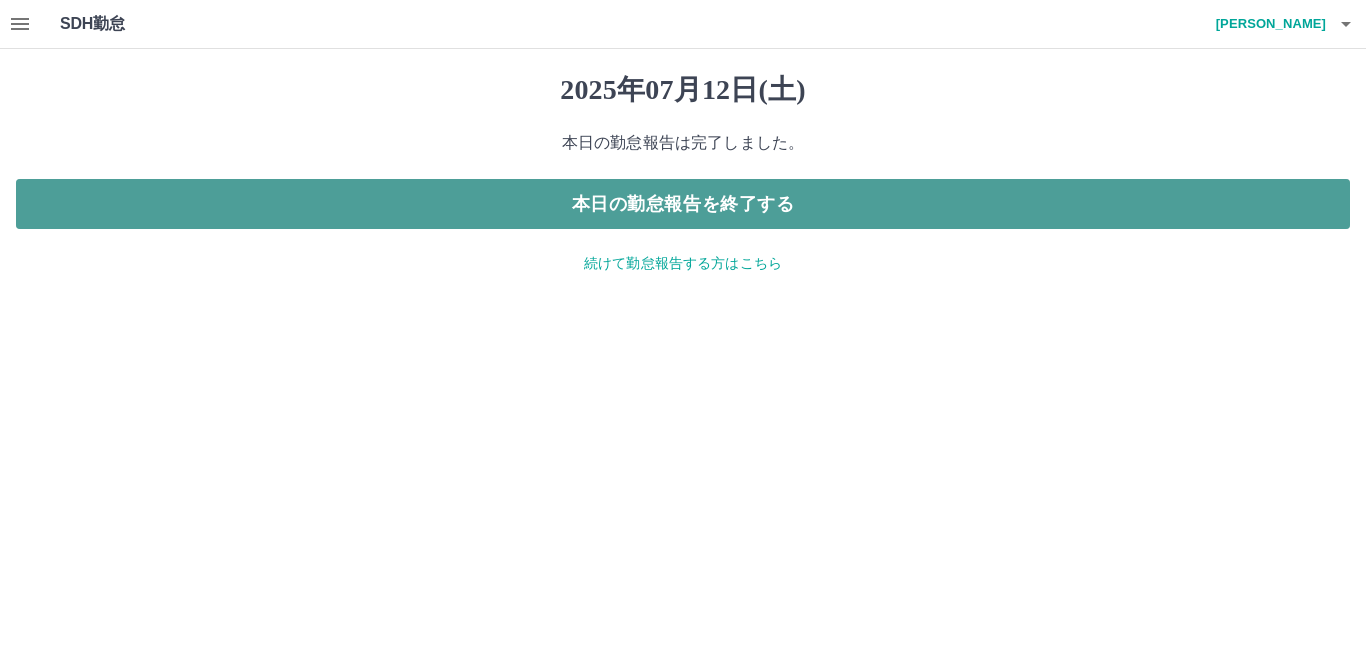 click on "本日の勤怠報告を終了する" at bounding box center (683, 204) 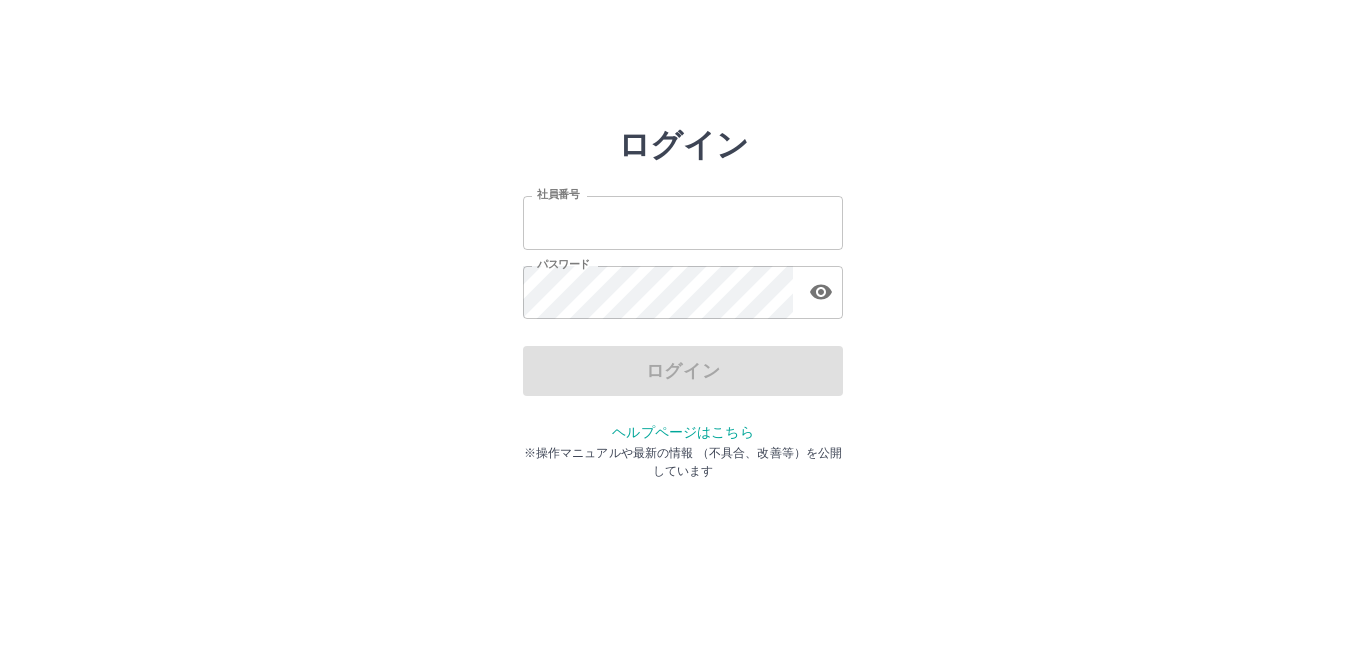 scroll, scrollTop: 0, scrollLeft: 0, axis: both 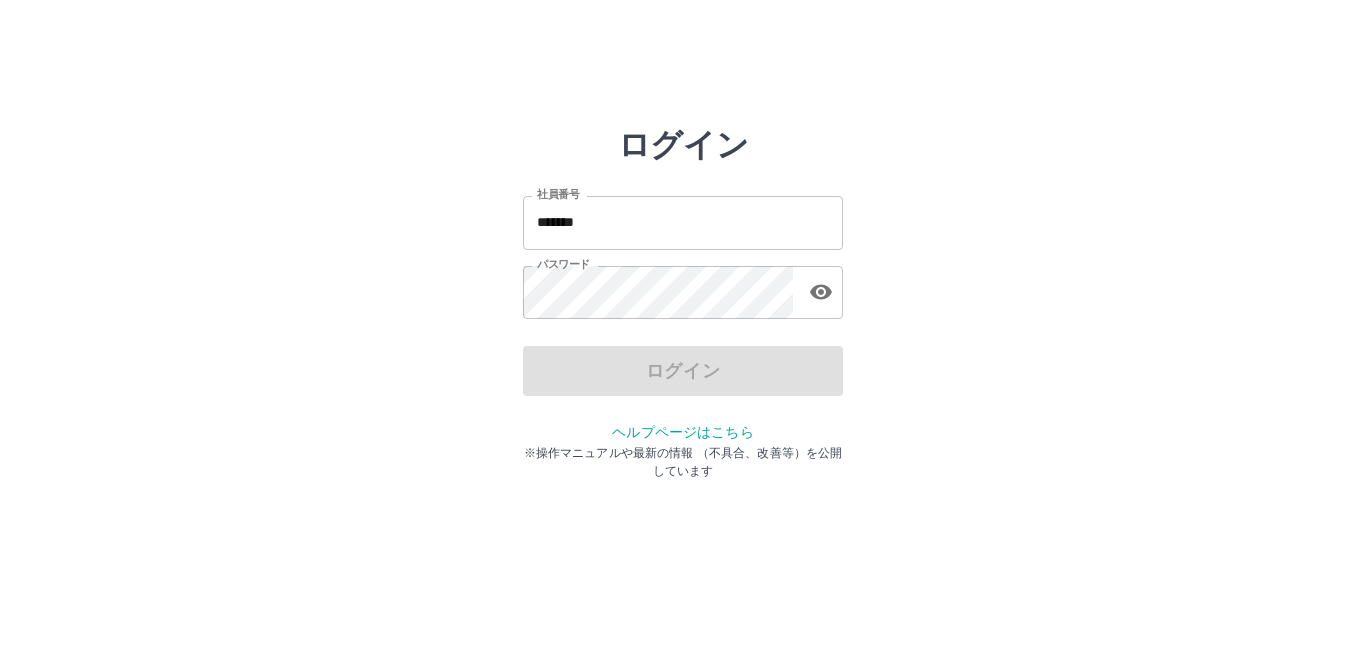 drag, startPoint x: 1357, startPoint y: 15, endPoint x: 1365, endPoint y: 46, distance: 32.01562 